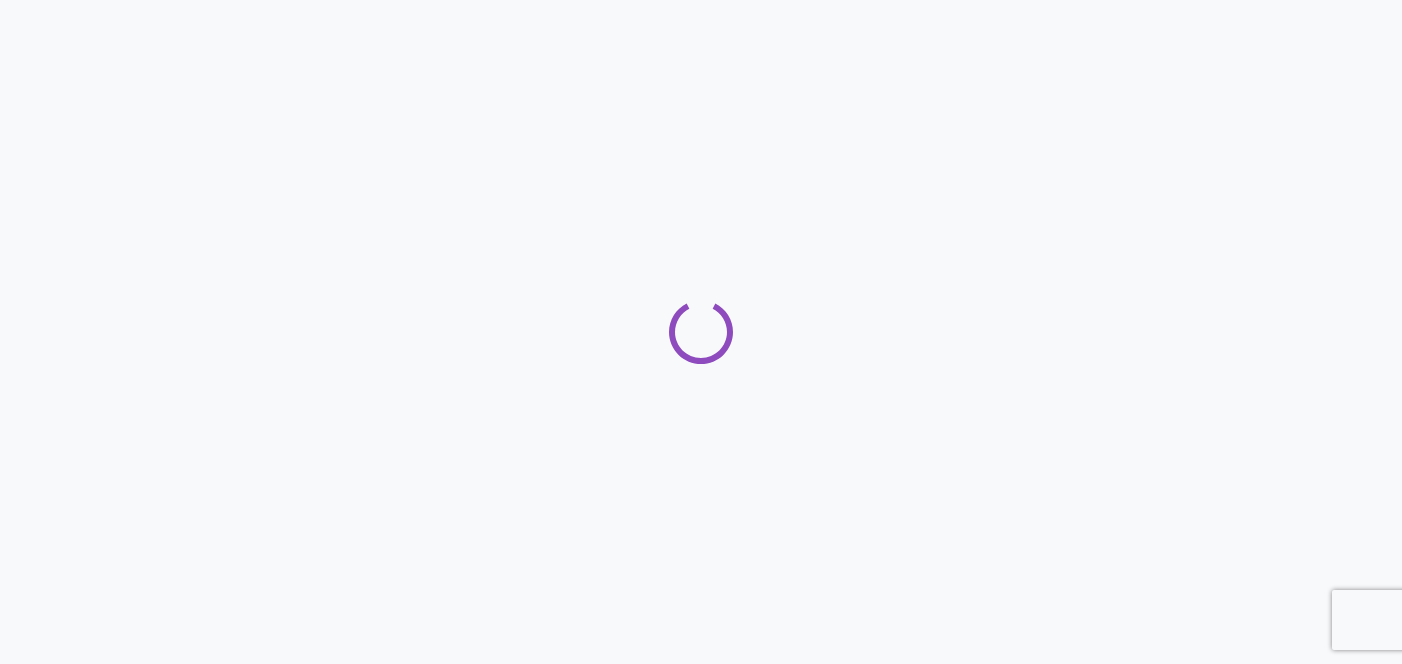 scroll, scrollTop: 0, scrollLeft: 0, axis: both 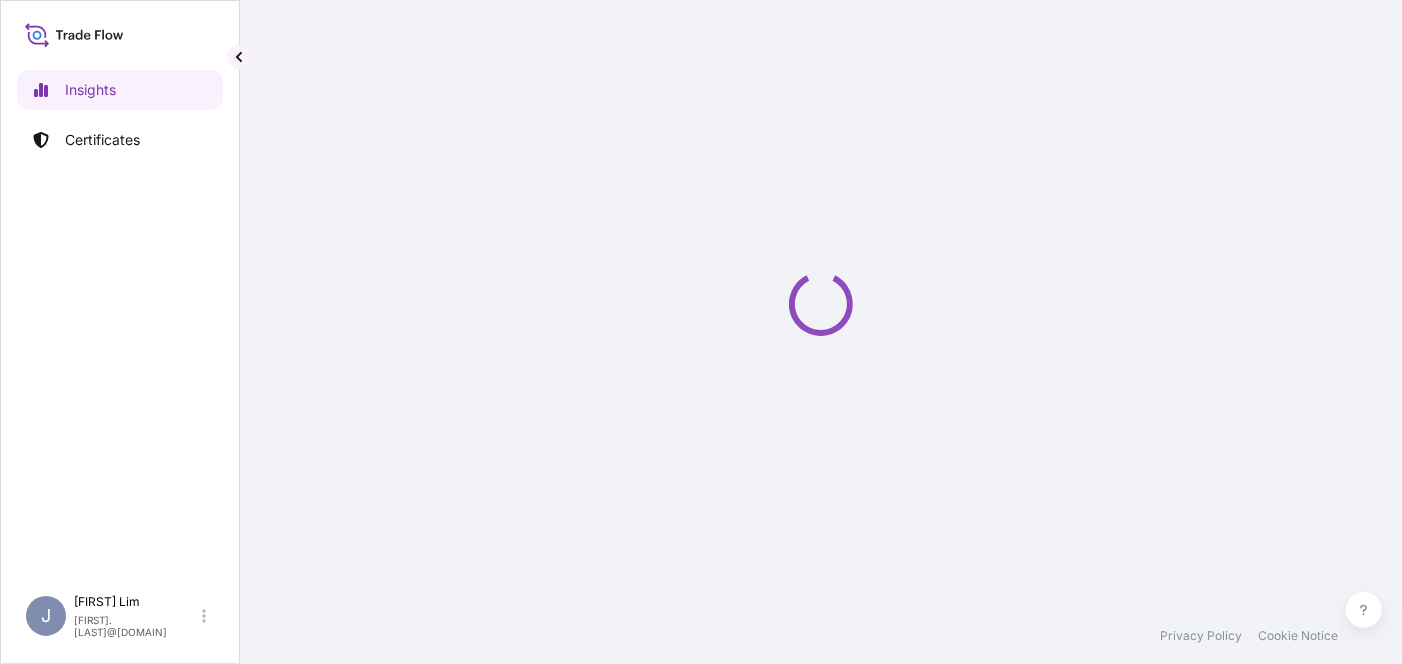 select on "2025" 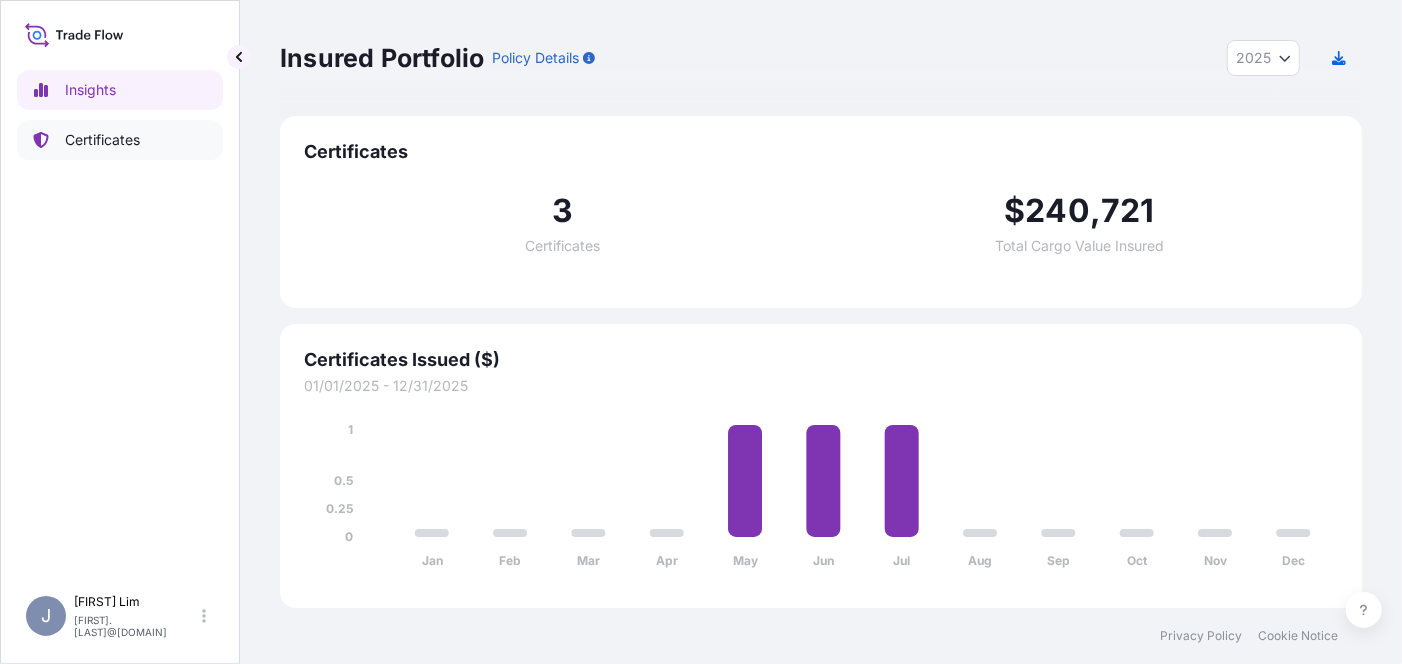 click on "Certificates" at bounding box center (102, 140) 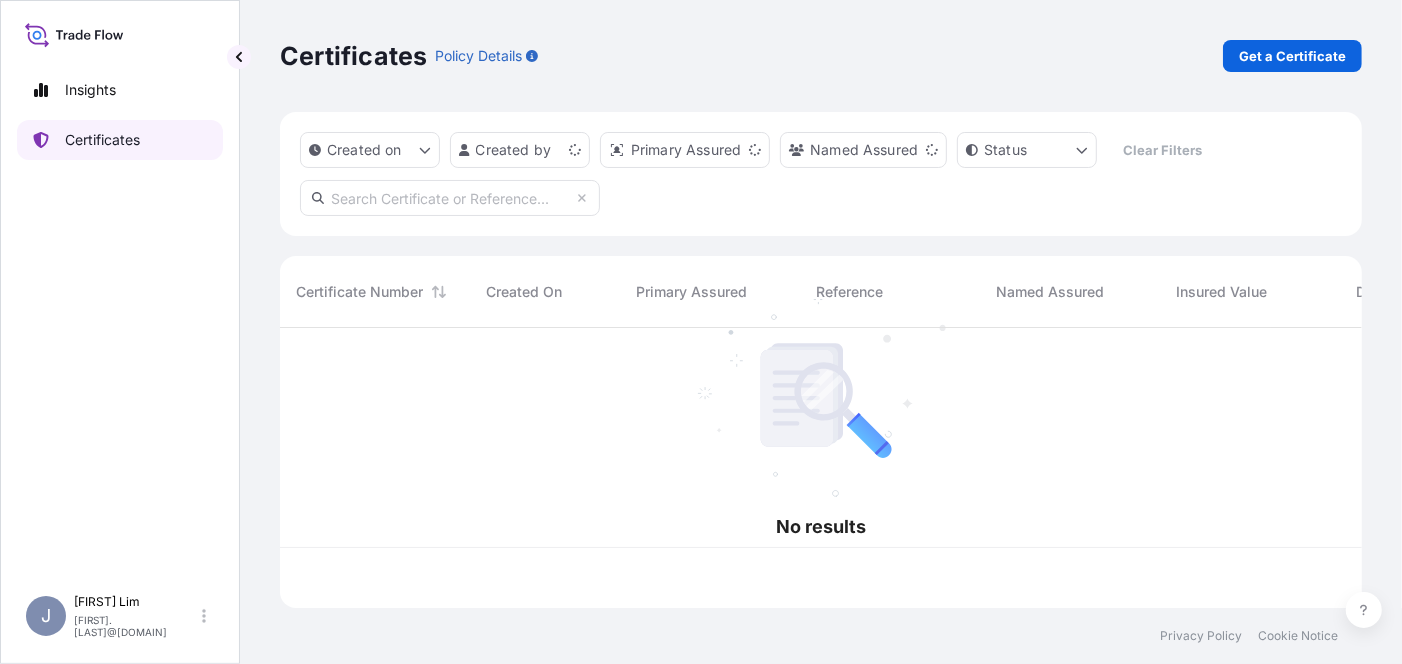 scroll, scrollTop: 15, scrollLeft: 15, axis: both 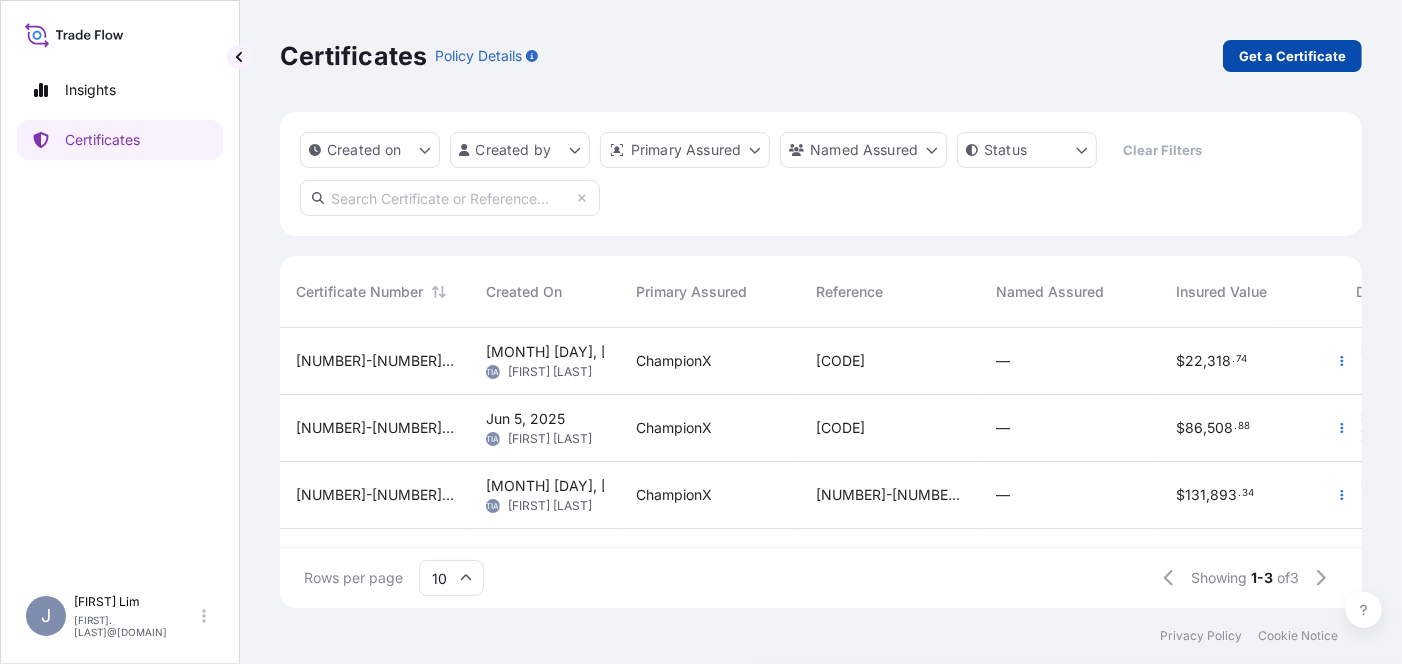 click on "Get a Certificate" at bounding box center [1292, 56] 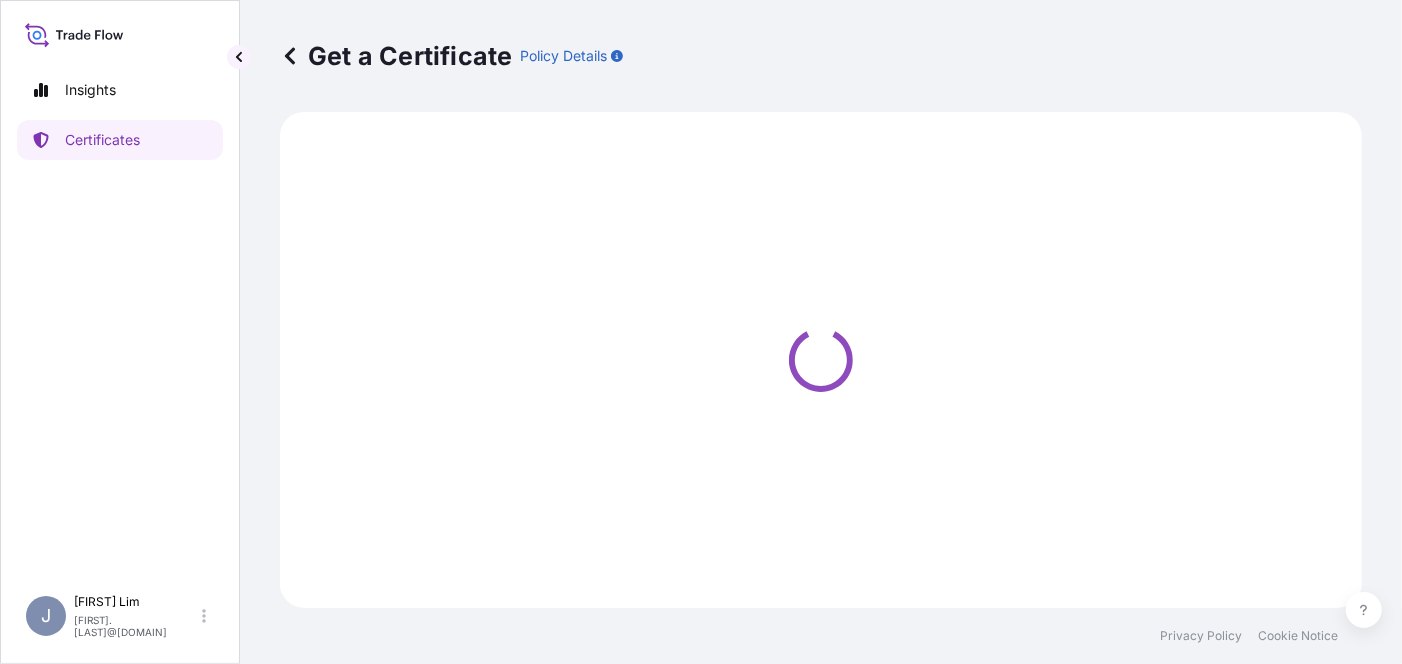 select on "Ocean Vessel" 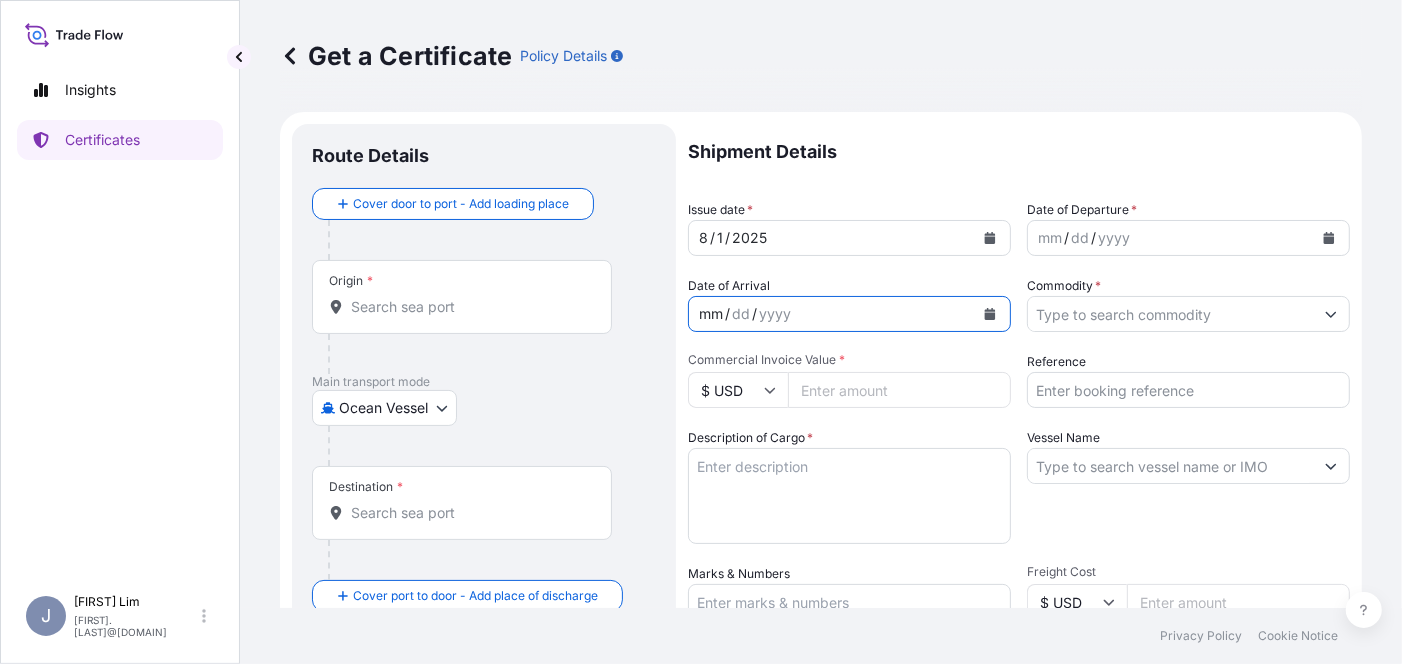 click on "mm / dd / yyyy" at bounding box center [831, 314] 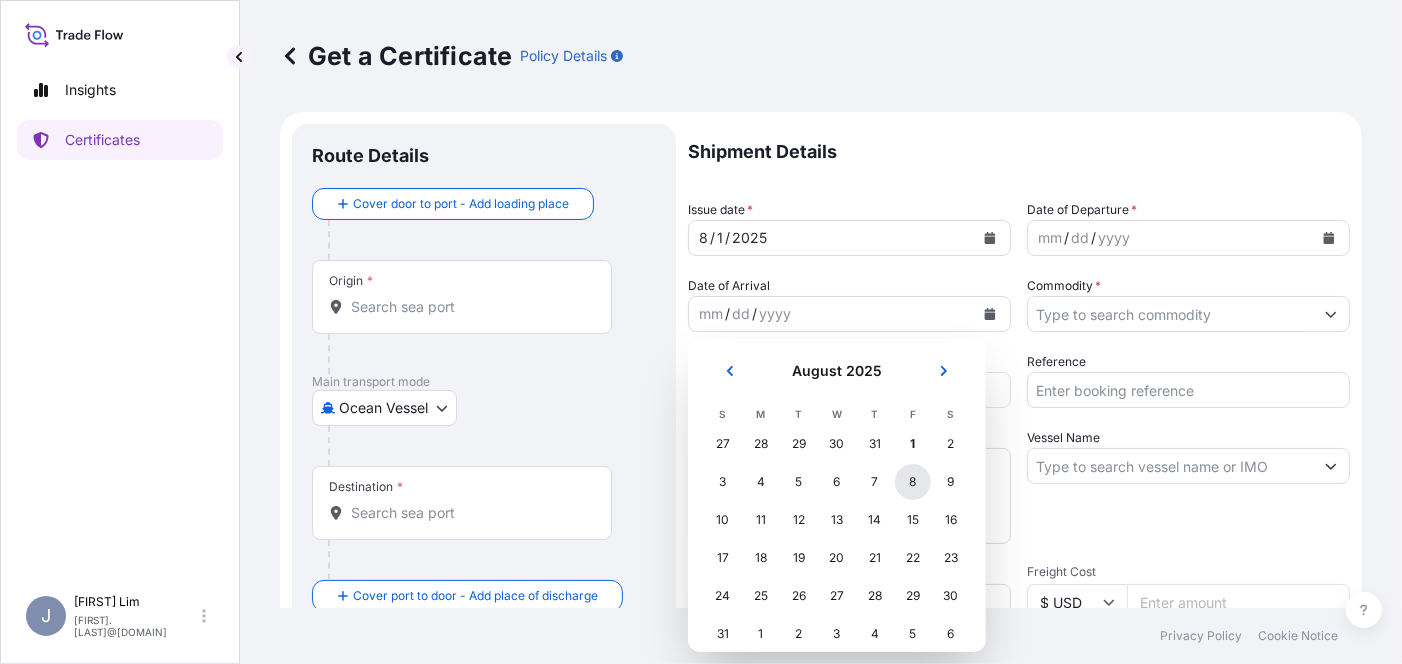click on "8" at bounding box center [913, 482] 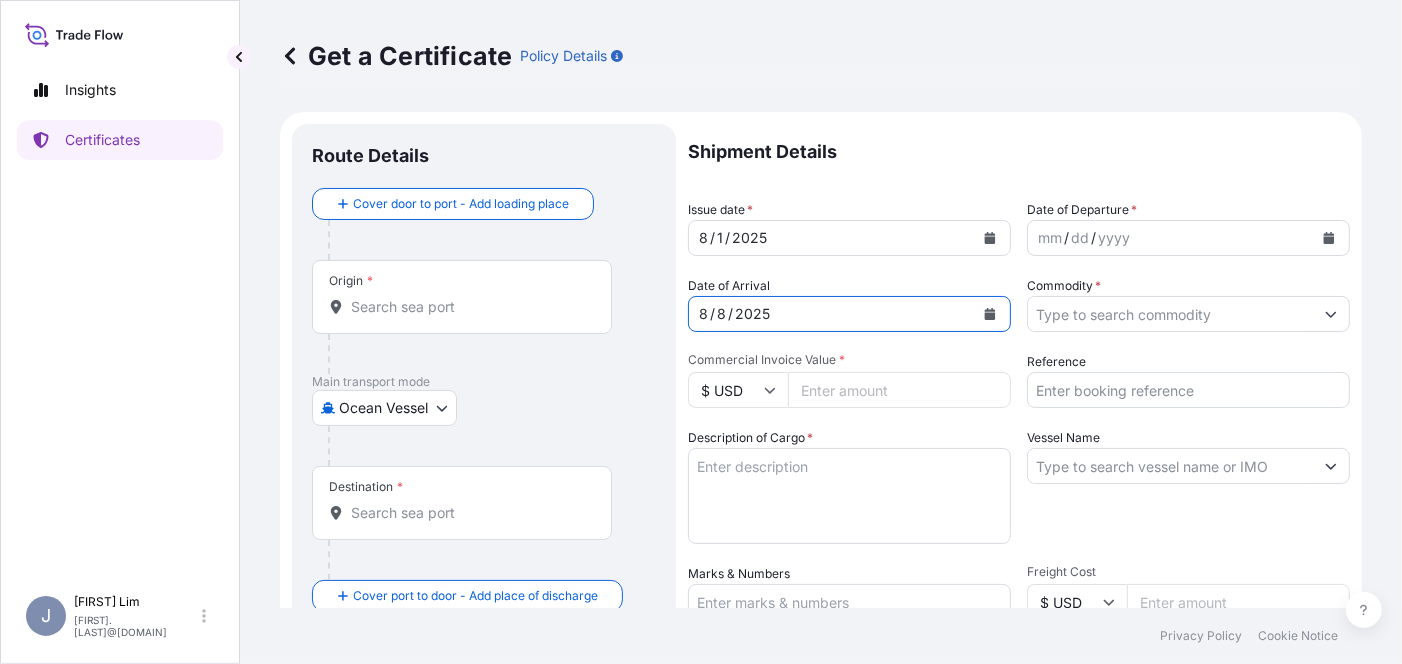 click 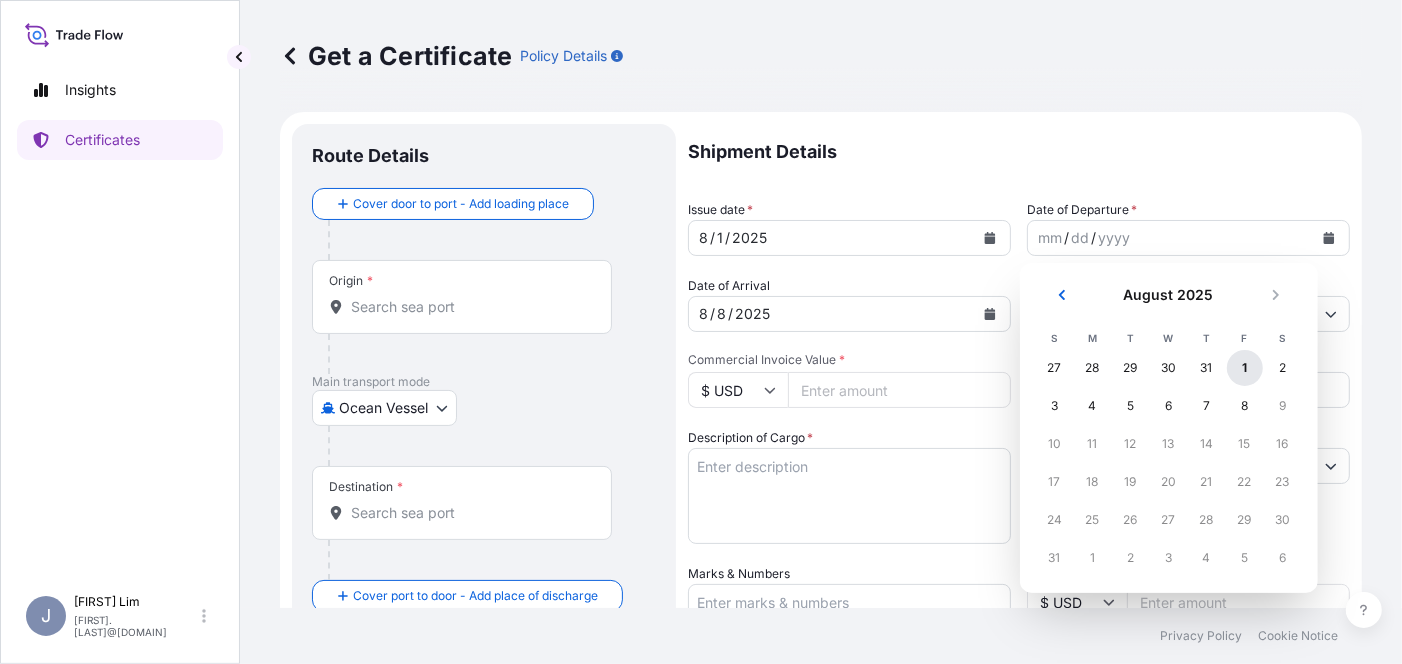 click on "1" at bounding box center (1245, 368) 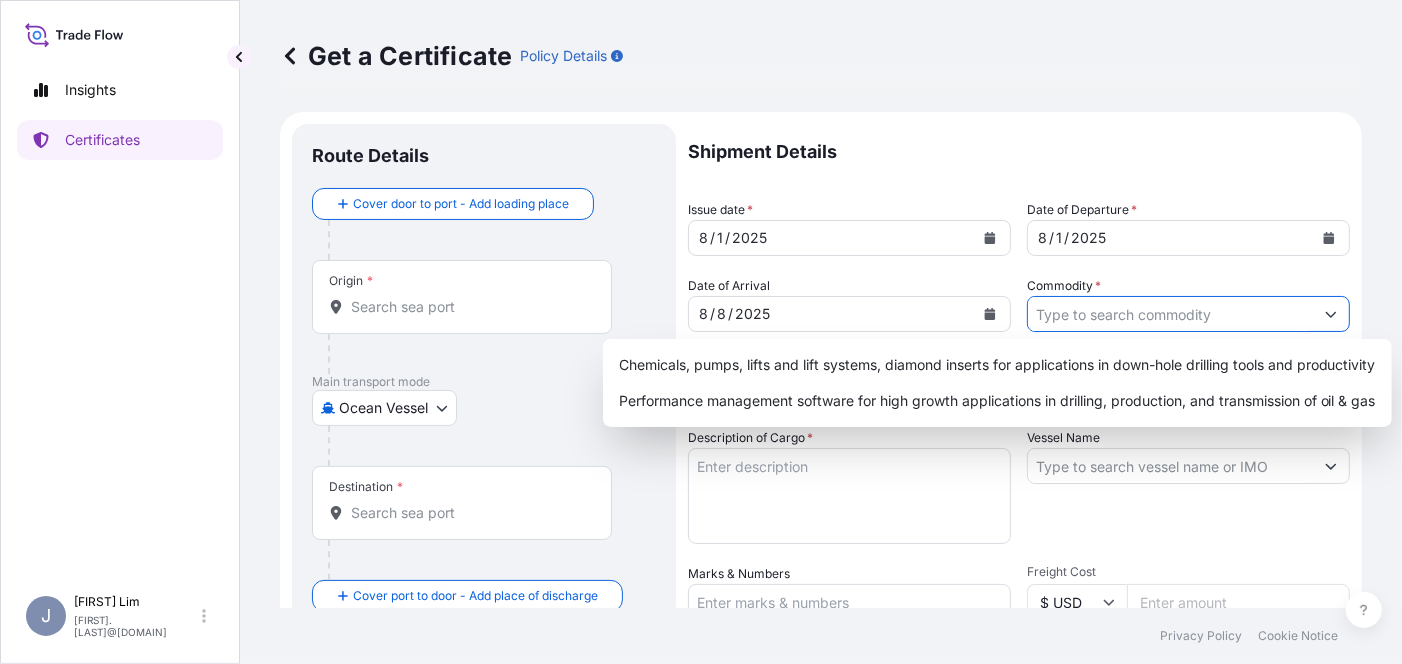 click on "Commodity *" at bounding box center [1170, 314] 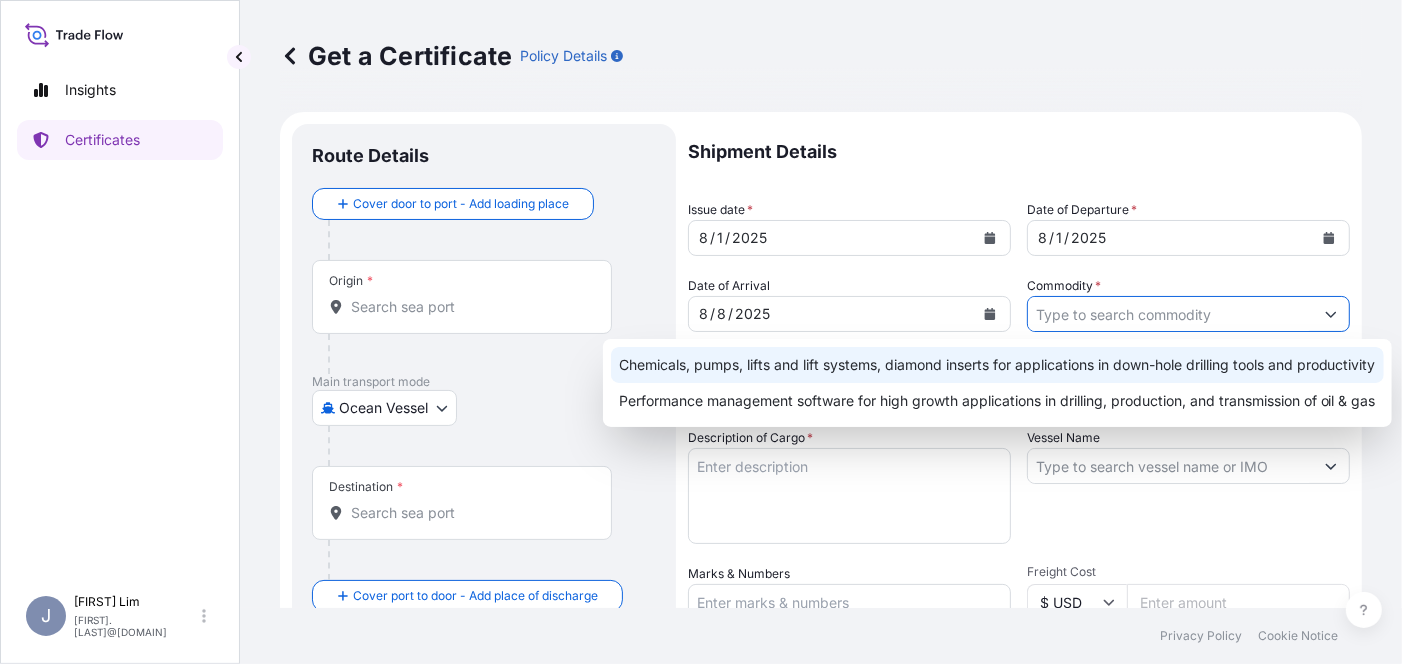 click on "Chemicals, pumps, lifts and lift systems, diamond inserts for applications in down-hole drilling tools and productivity" at bounding box center (997, 365) 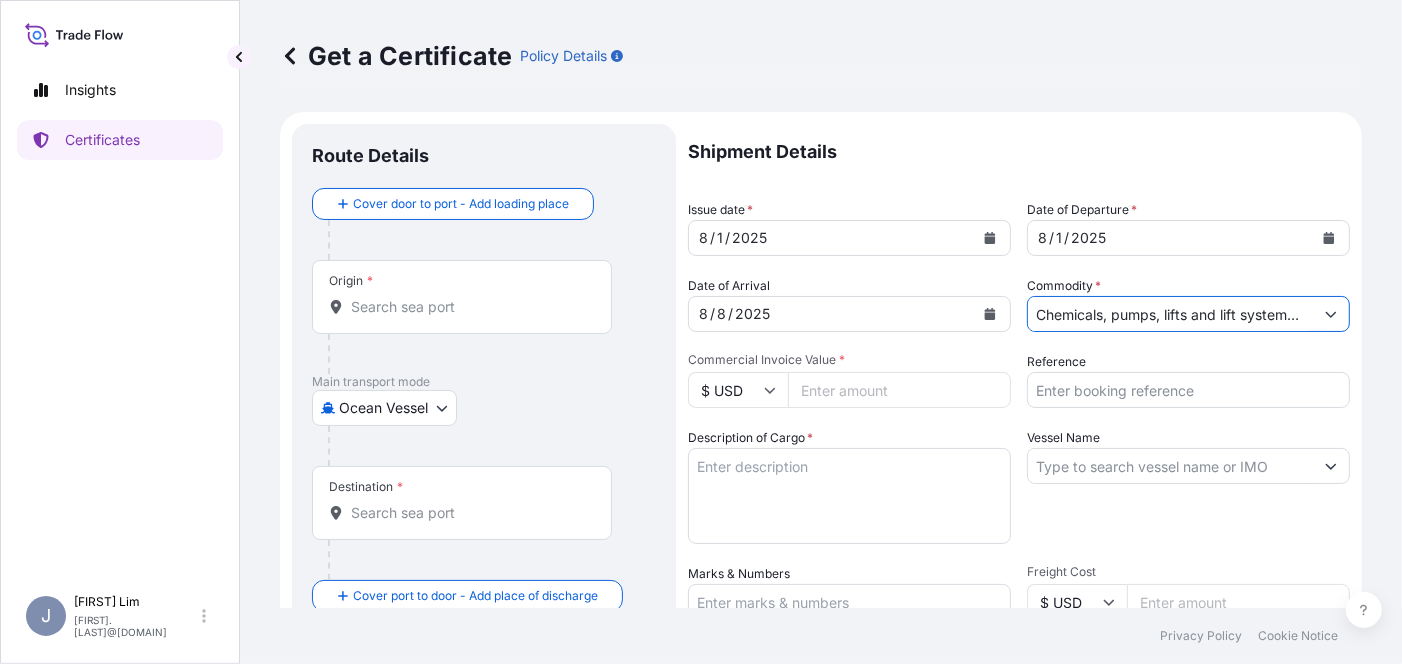 click on "Commercial Invoice Value    *" at bounding box center (899, 390) 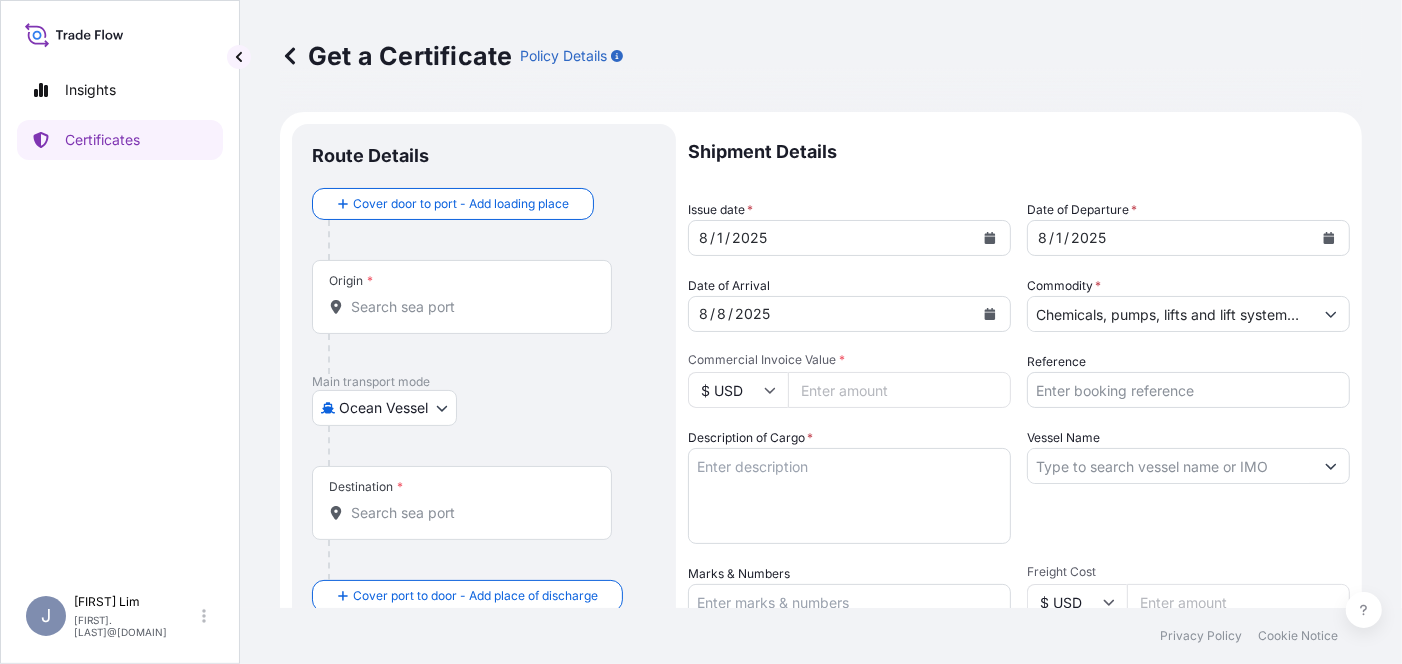 click on "Commercial Invoice Value    *" at bounding box center (899, 390) 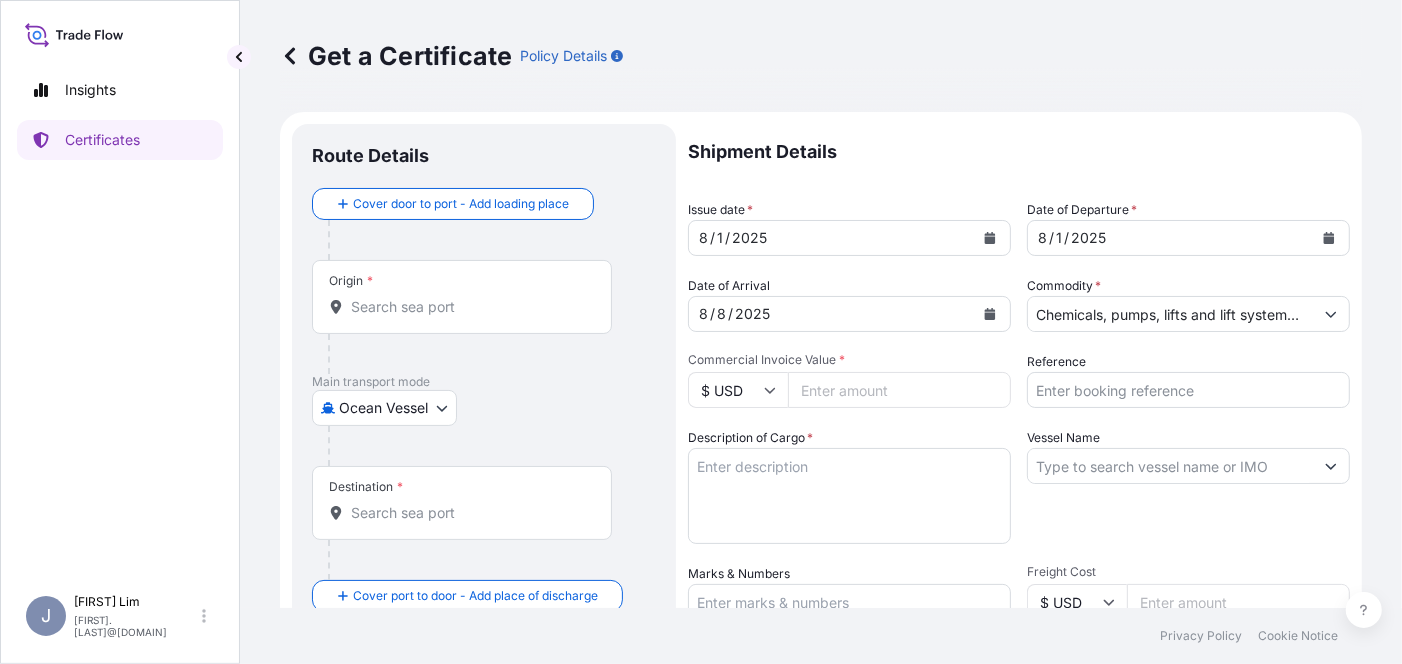 paste on "154014.71" 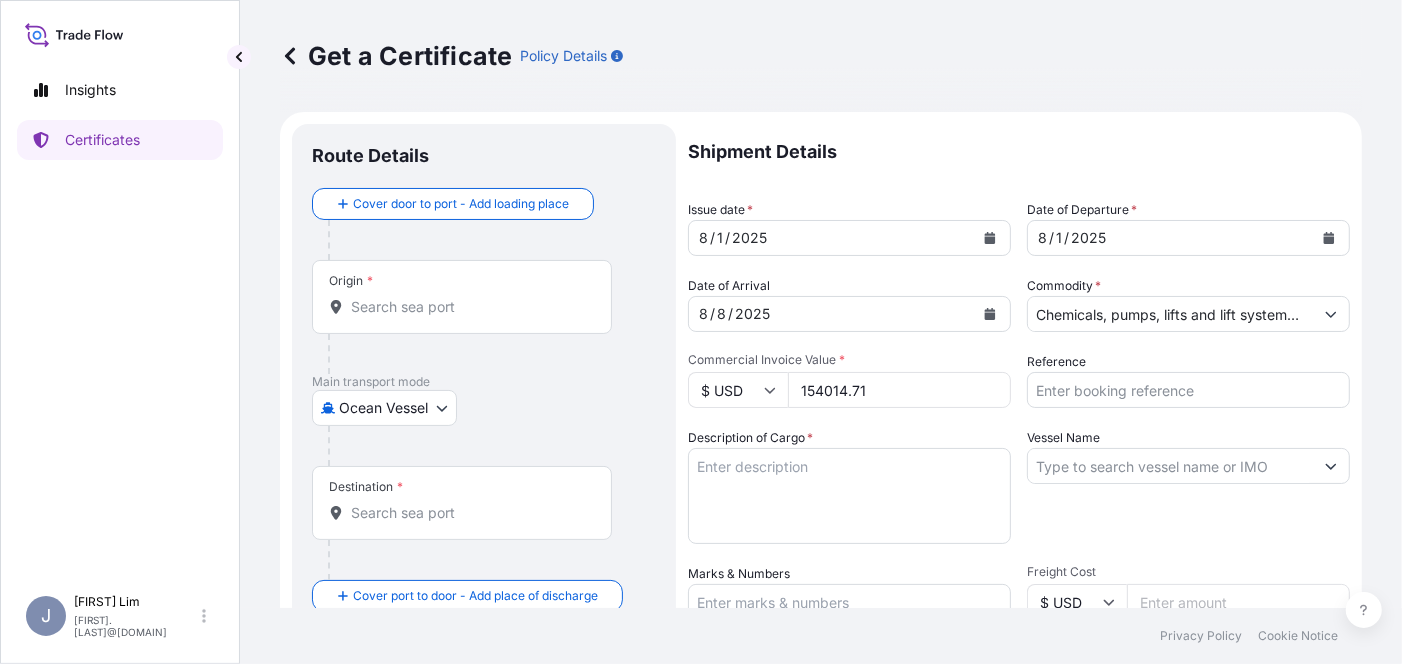 type on "154014.71" 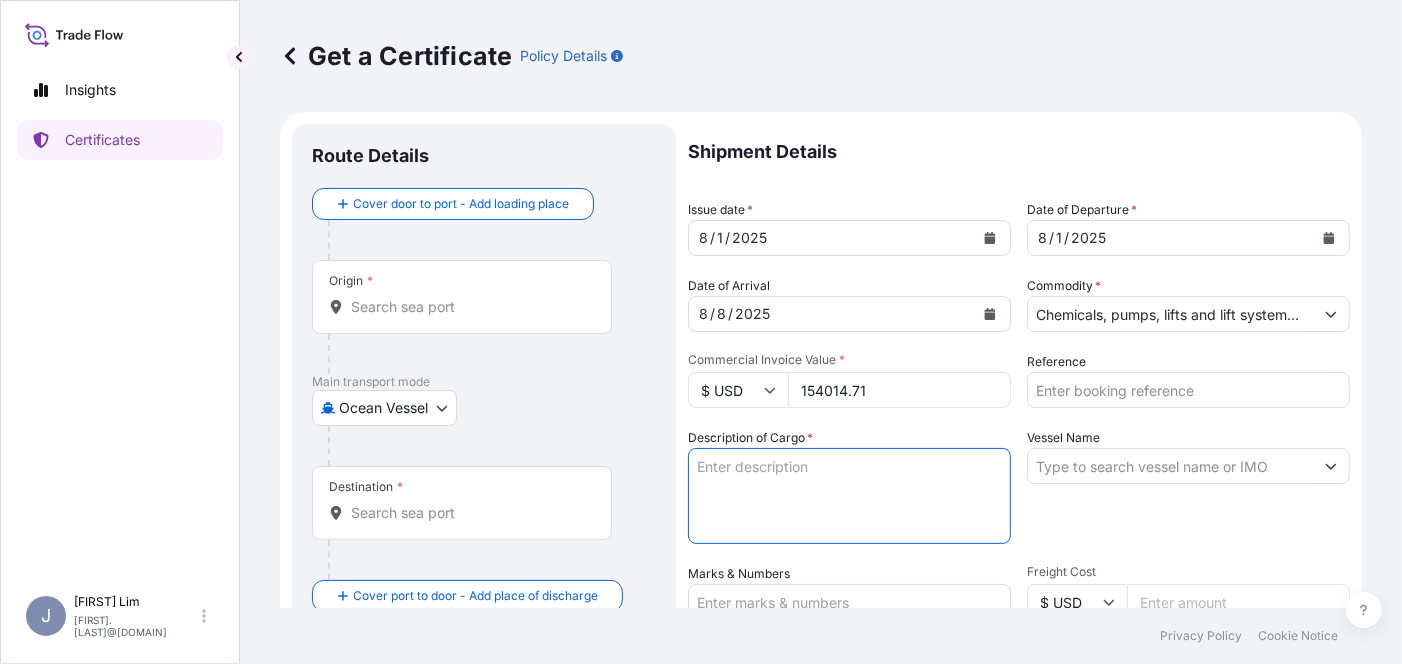 click on "Description of Cargo *" at bounding box center [849, 496] 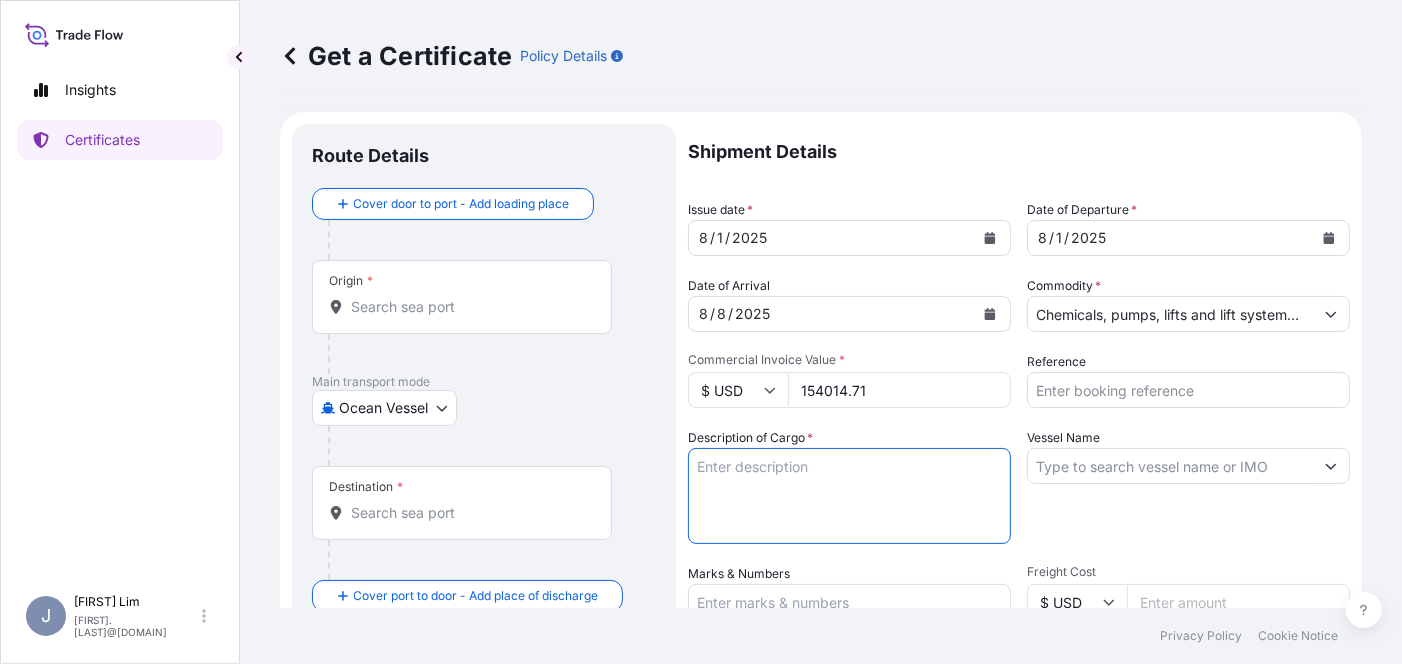click on "Description of Cargo *" at bounding box center [849, 496] 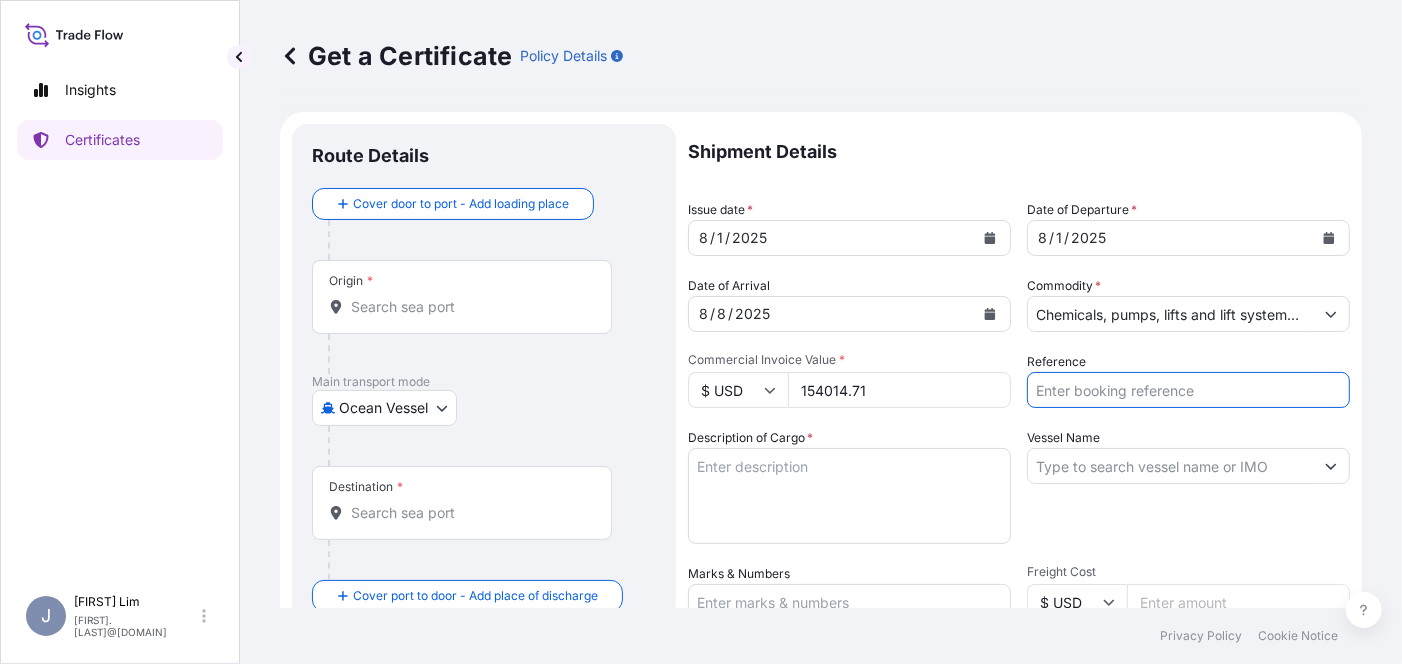 click on "Reference" at bounding box center (1188, 390) 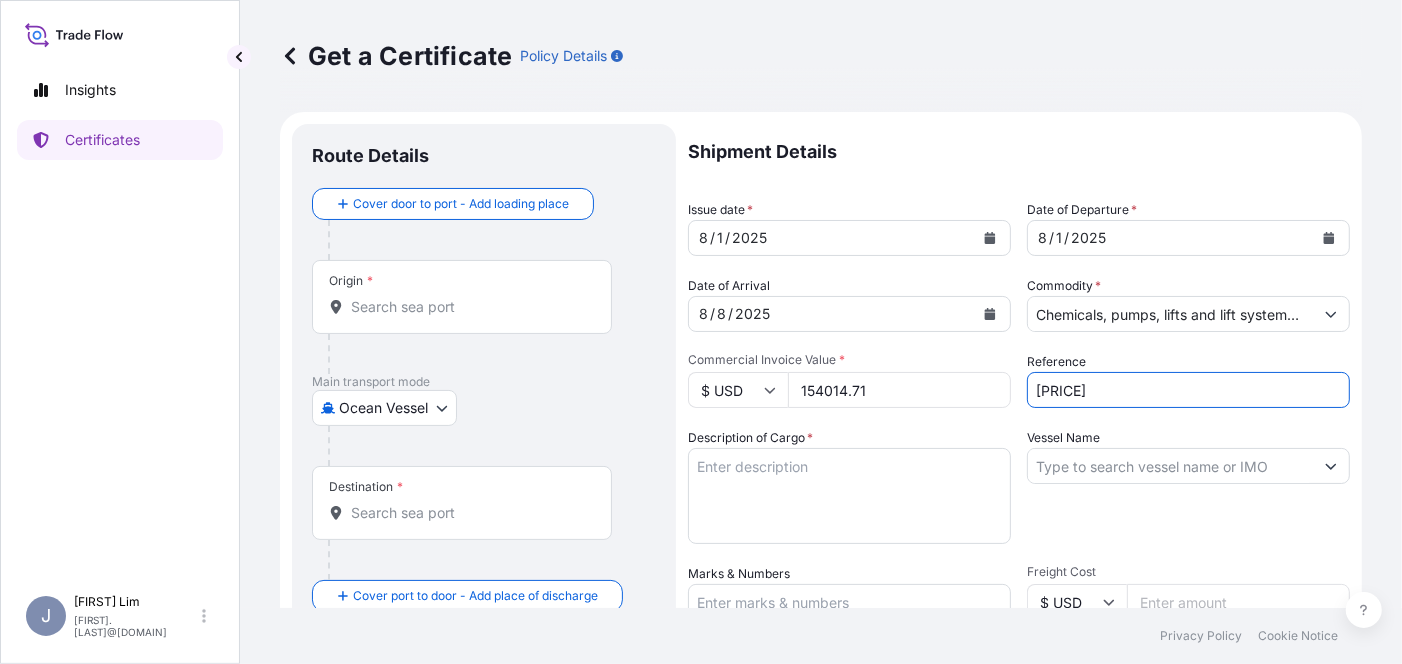drag, startPoint x: 1147, startPoint y: 377, endPoint x: 835, endPoint y: 378, distance: 312.00162 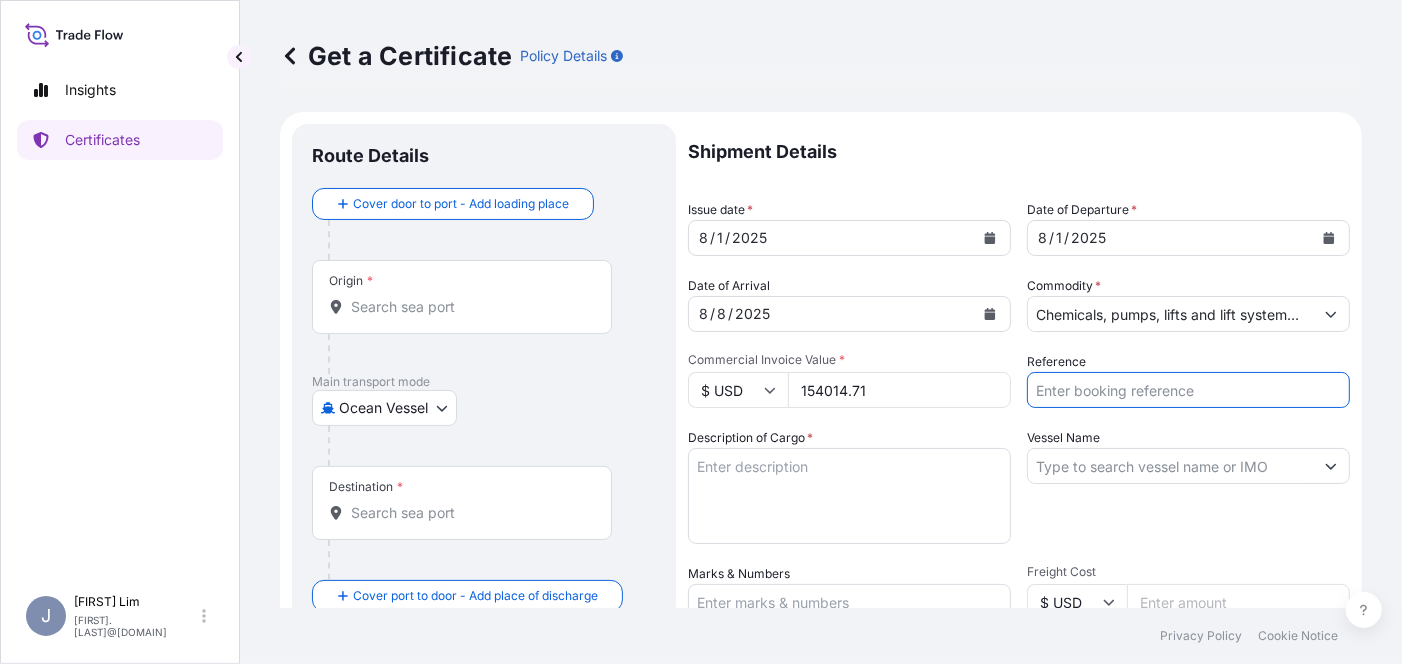 click on "Vessel Name" at bounding box center (1170, 466) 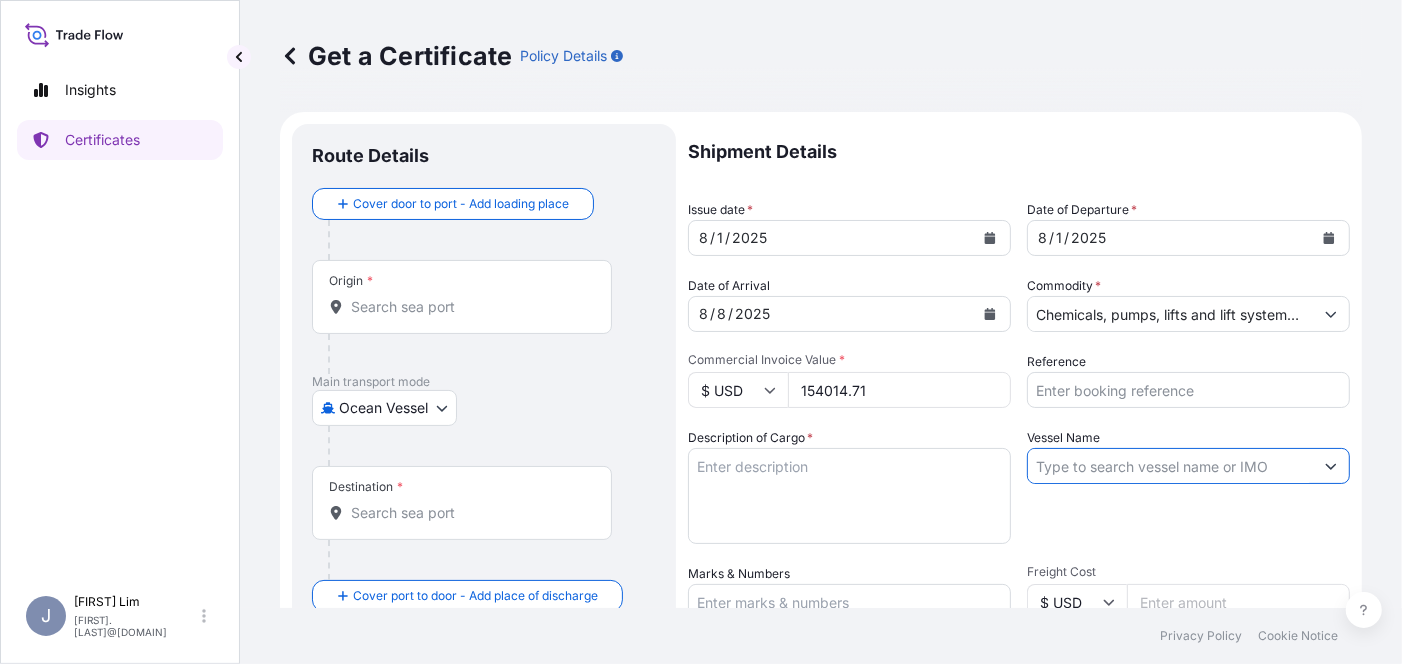 click on "Reference" at bounding box center (1188, 390) 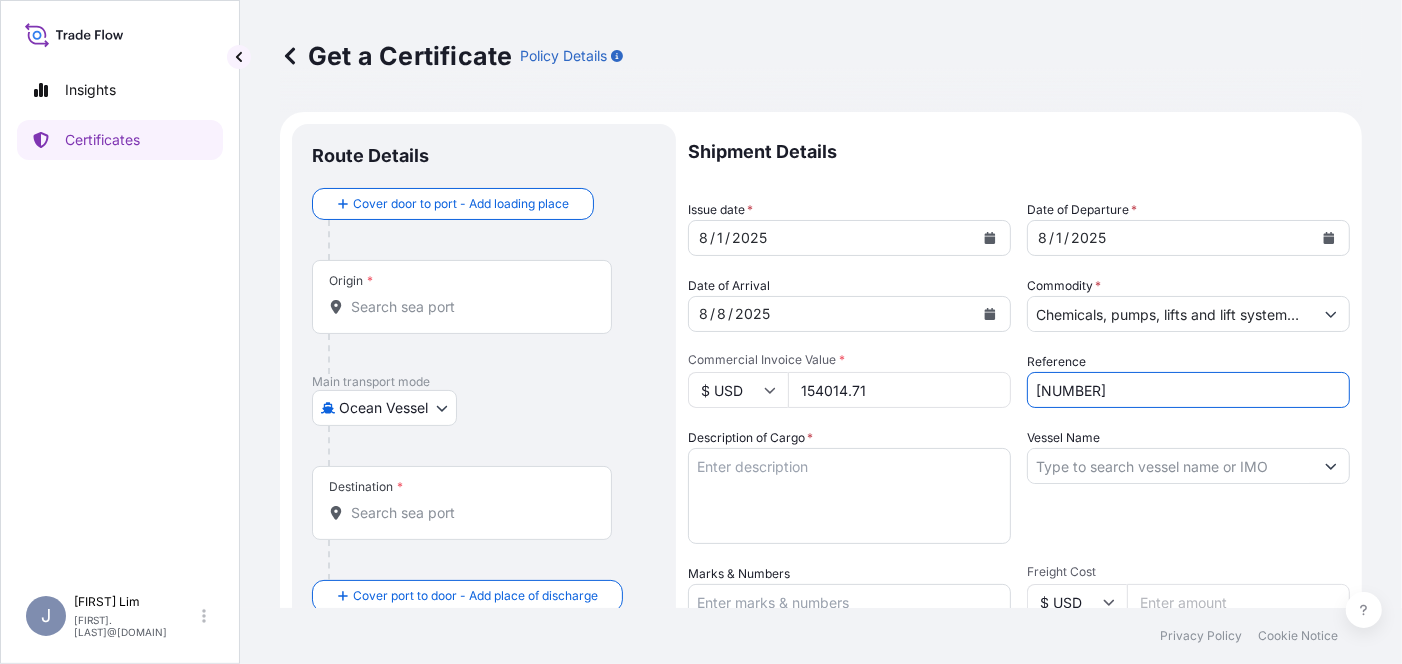 type on "[NUMBER]" 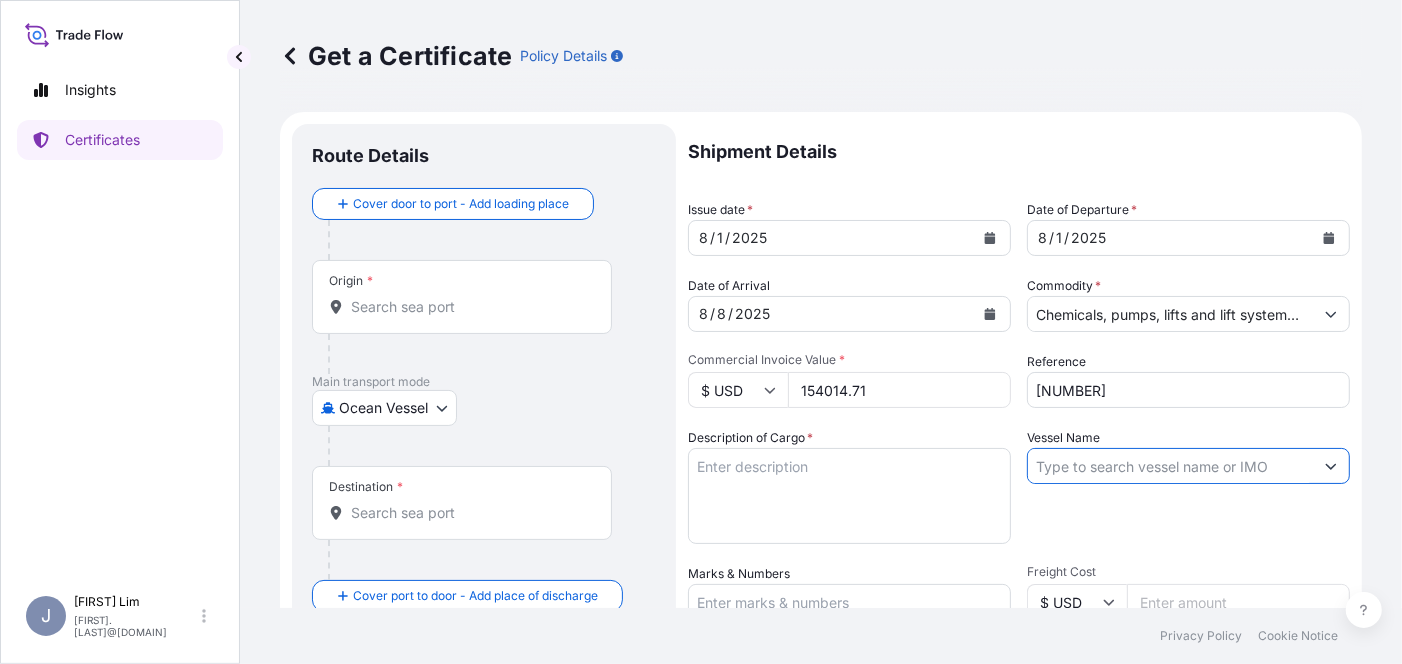 click on "Vessel Name" at bounding box center (1170, 466) 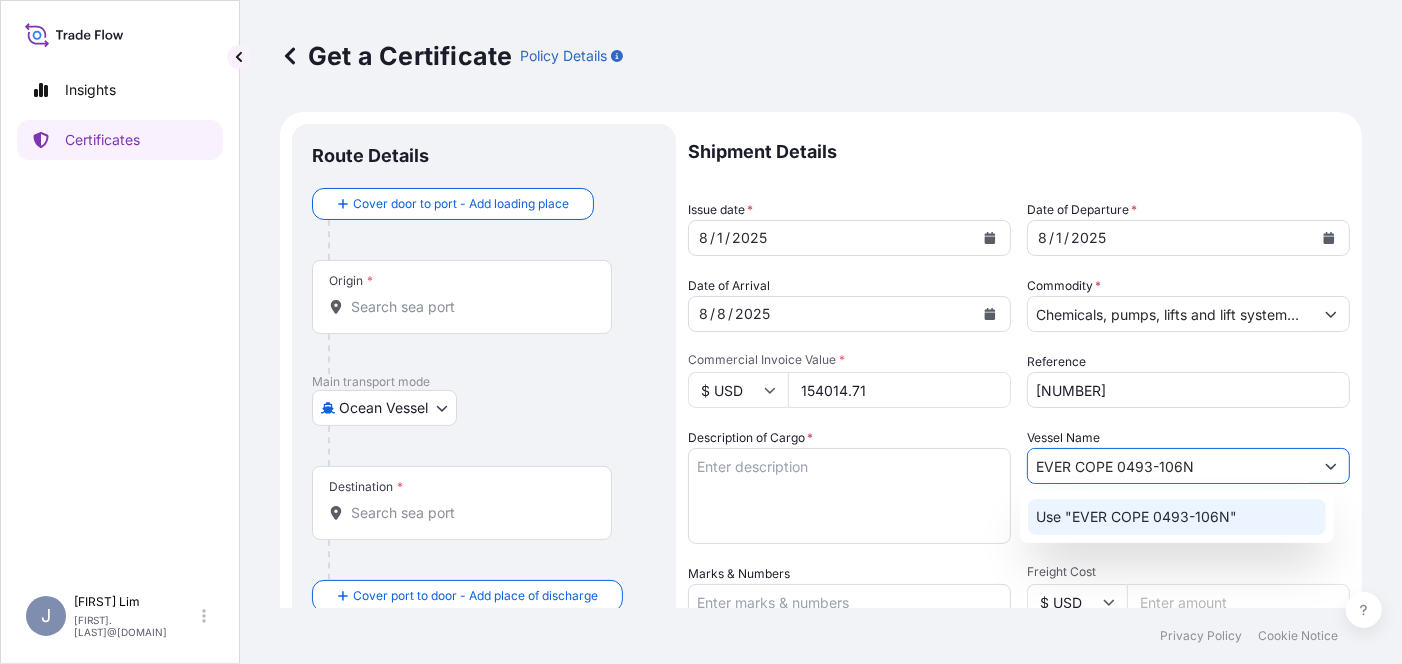 click on "Use "EVER COPE 0493-106N"" 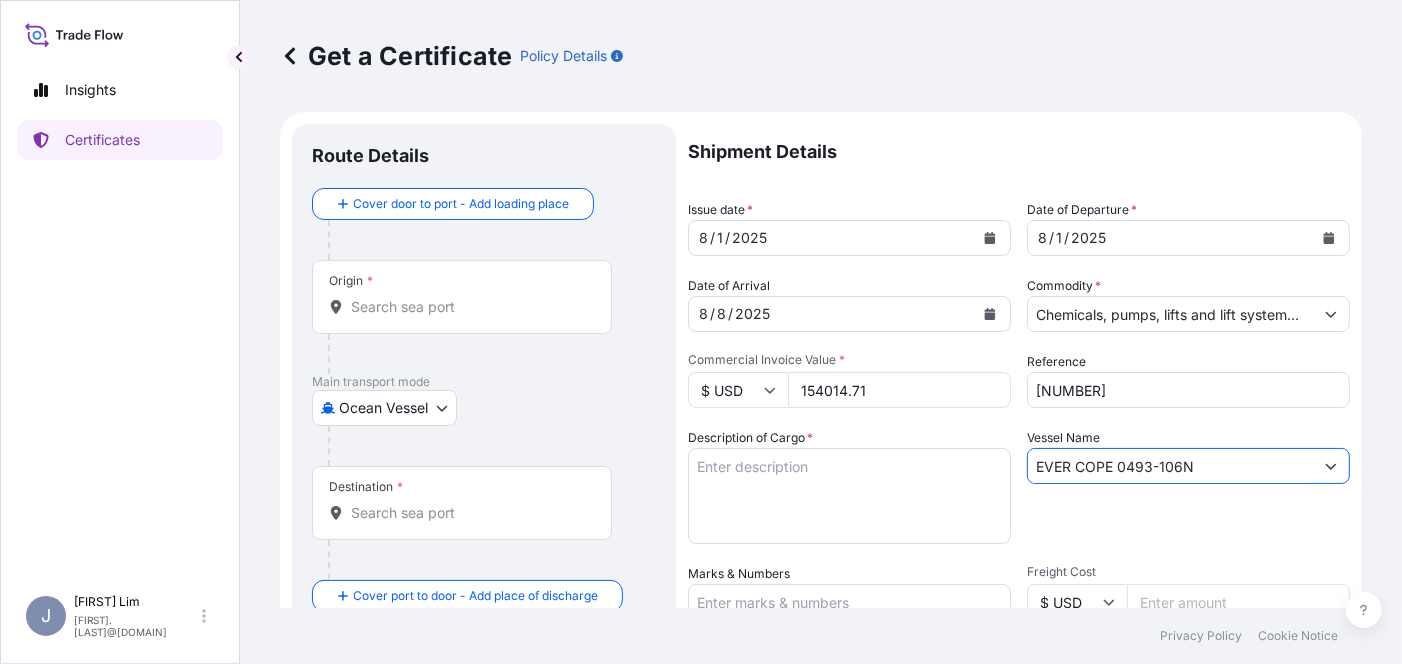type on "EVER COPE 0493-106N" 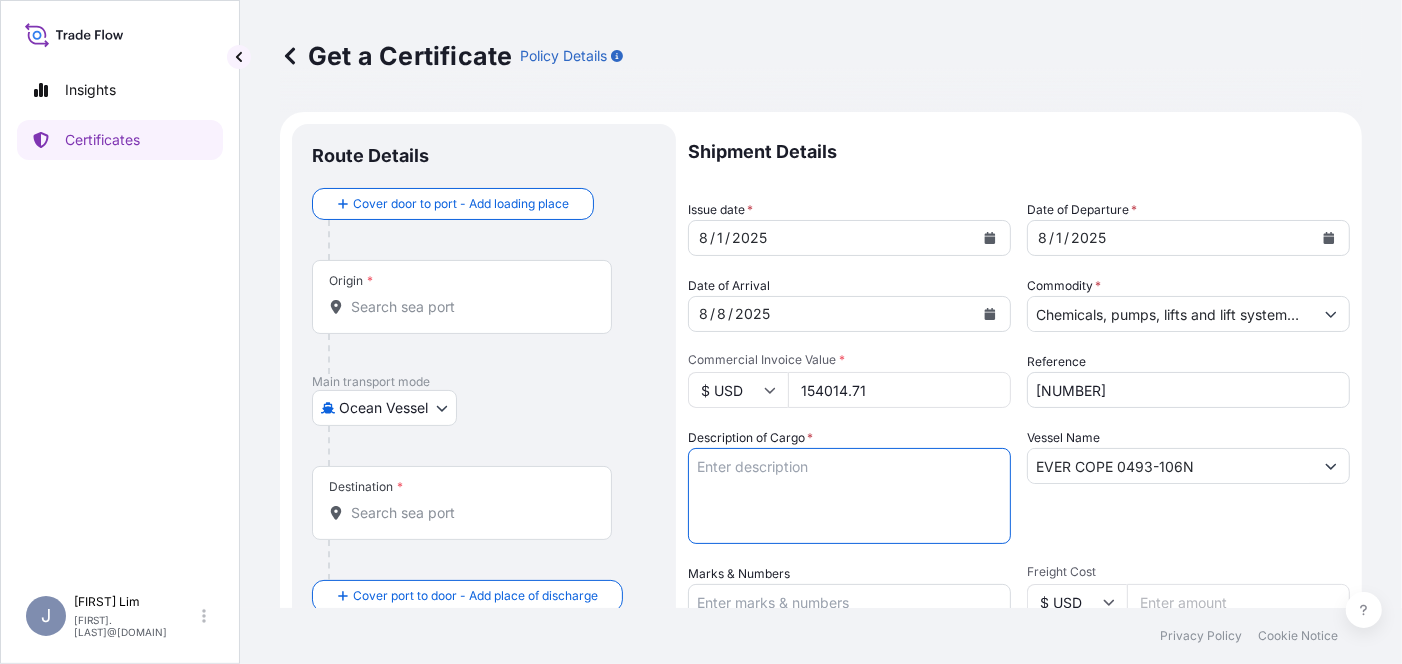 scroll, scrollTop: 200, scrollLeft: 0, axis: vertical 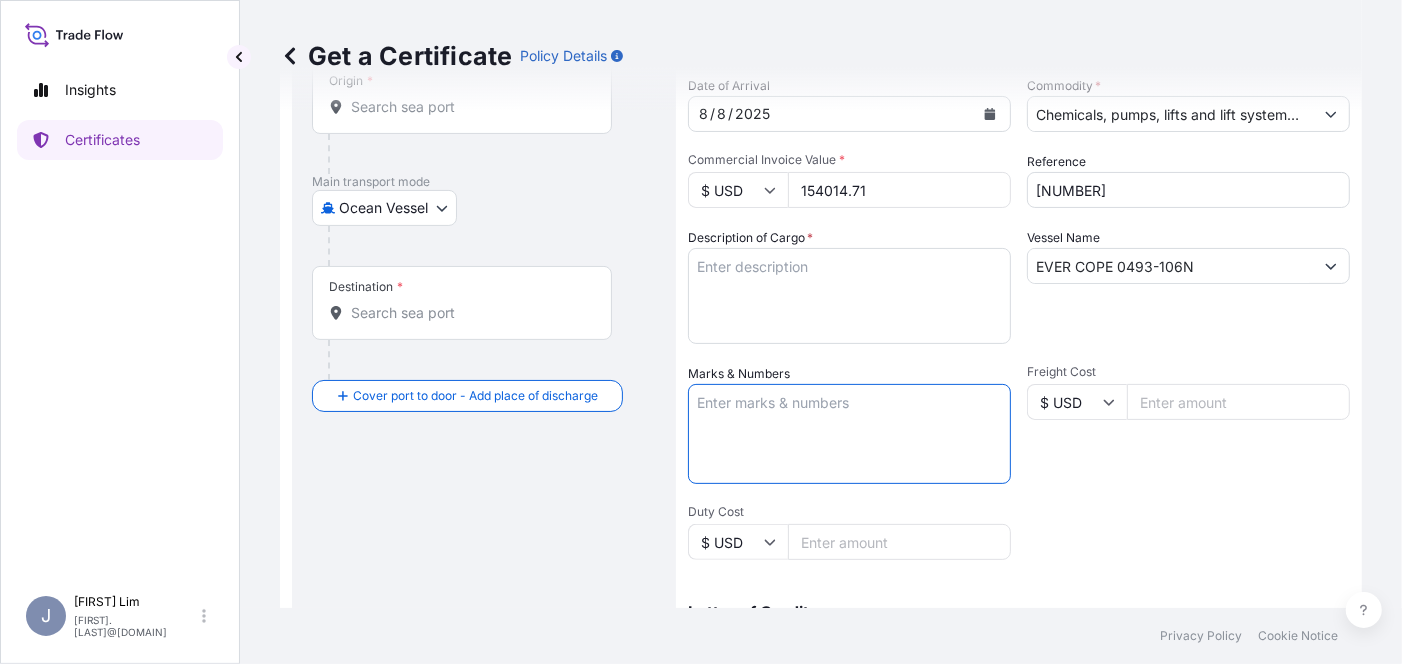 click on "Marks & Numbers" at bounding box center [849, 434] 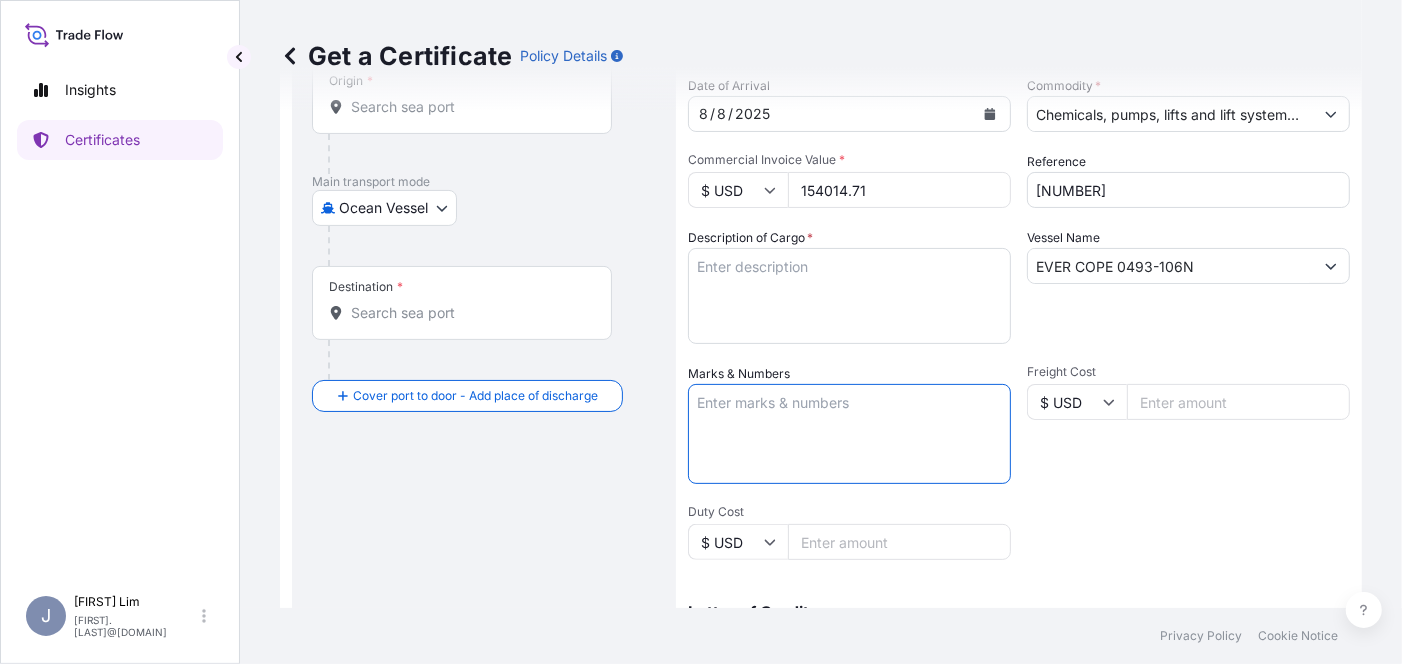paste on "PVCHEM-CS COMPANY LIMITED" 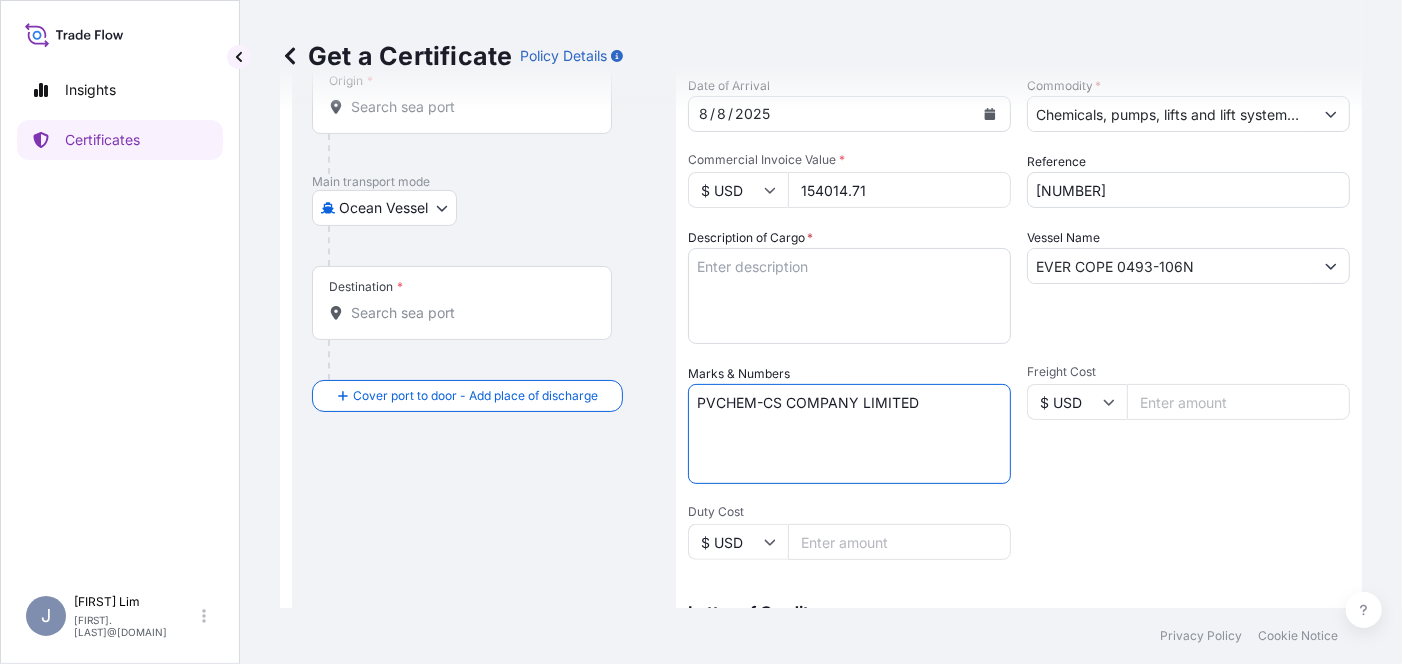 scroll, scrollTop: 500, scrollLeft: 0, axis: vertical 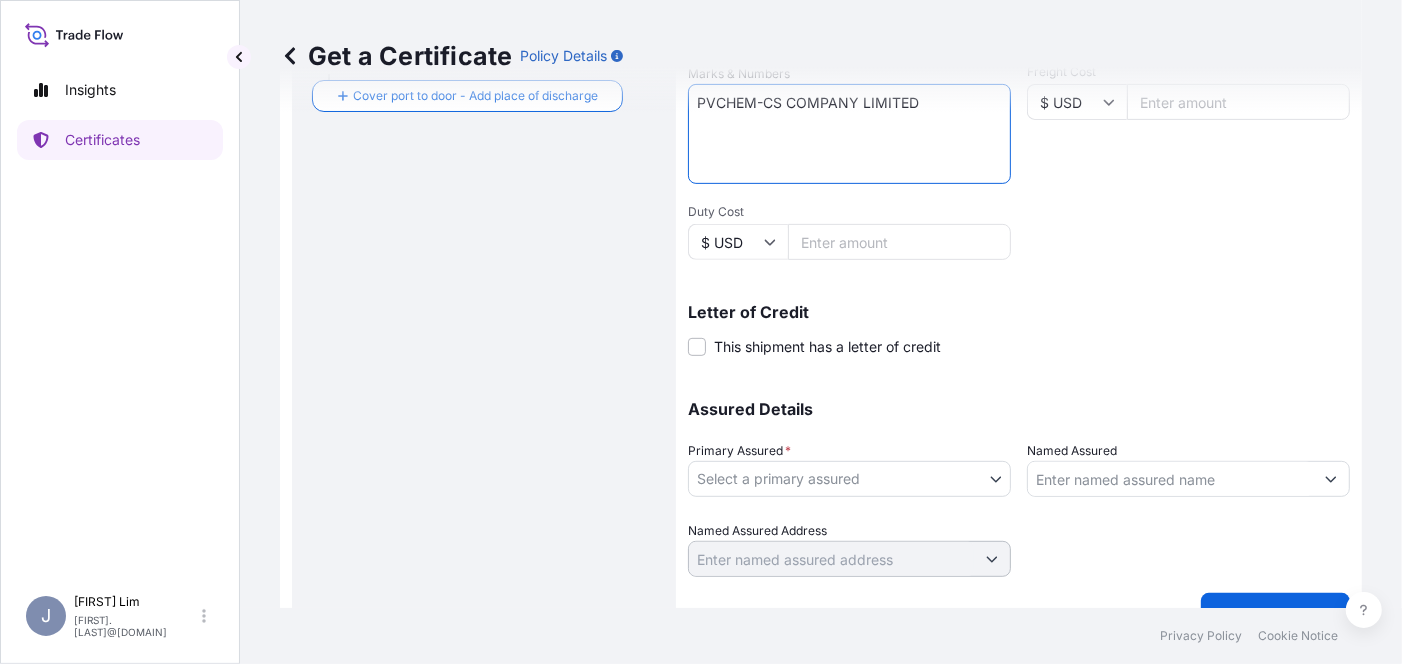 type on "PVCHEM-CS COMPANY LIMITED" 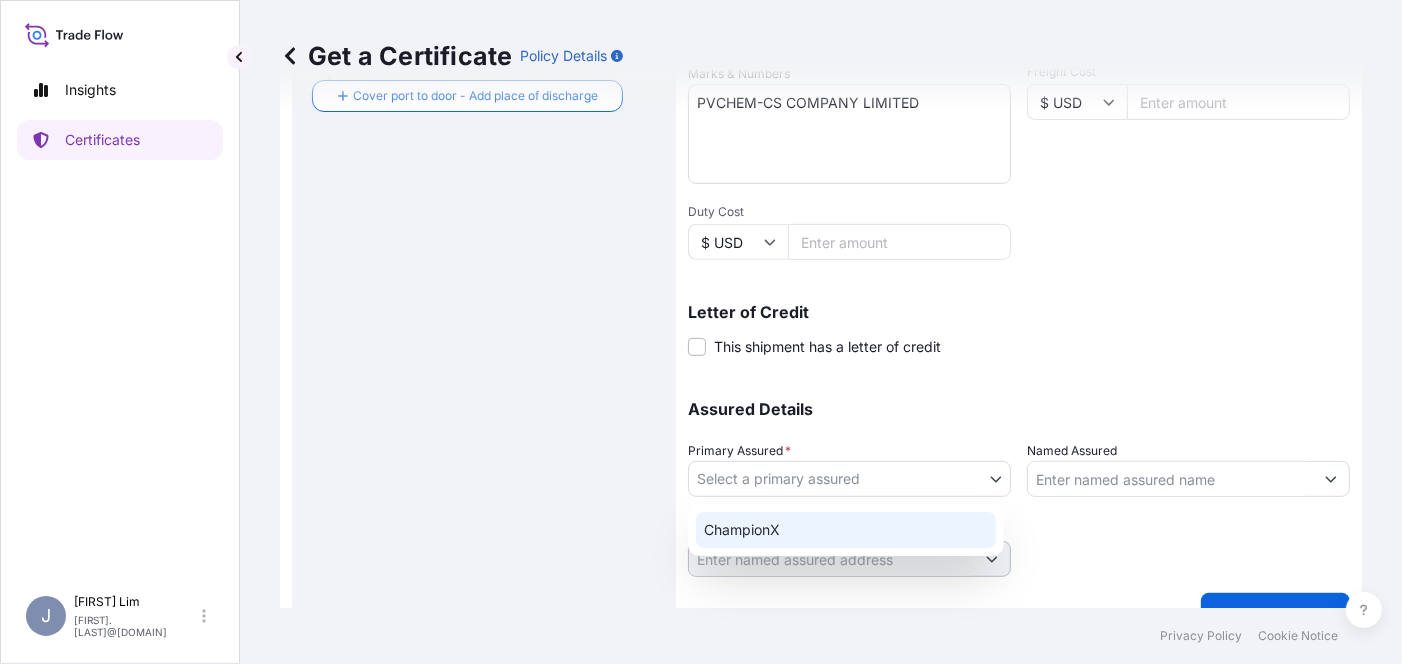 click on "ChampionX" at bounding box center [846, 530] 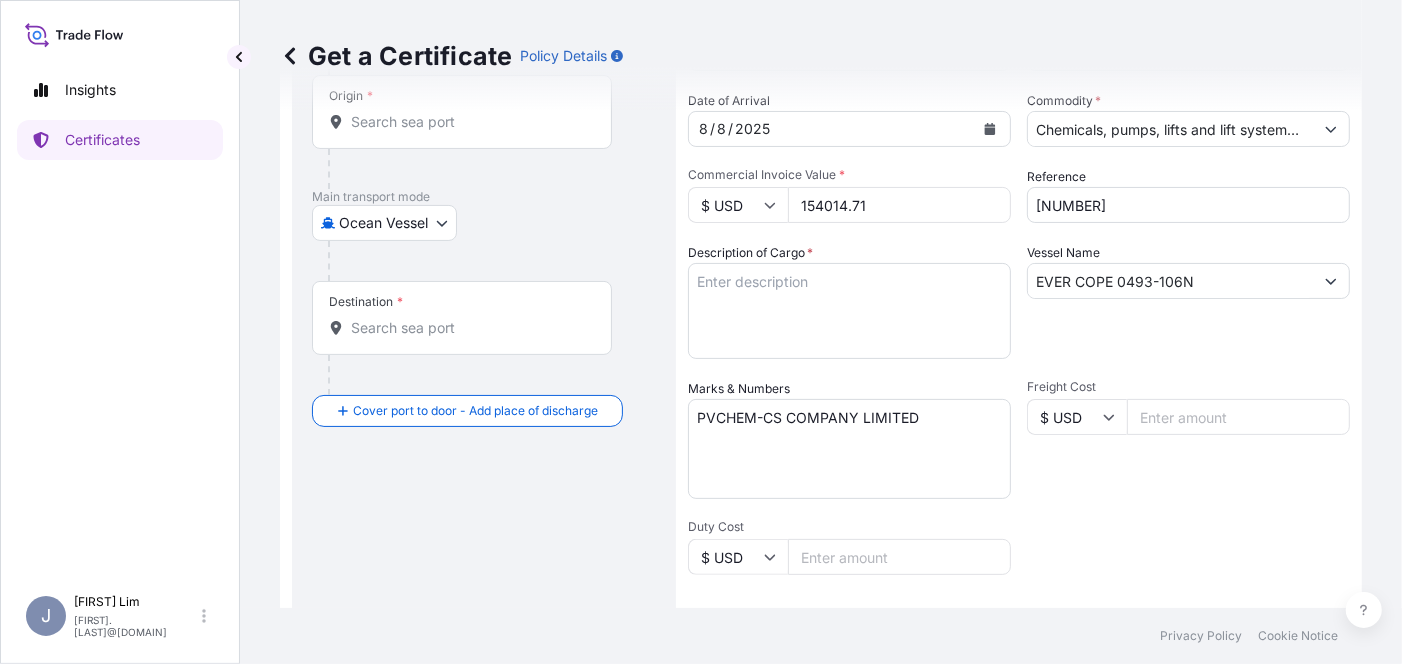 scroll, scrollTop: 0, scrollLeft: 0, axis: both 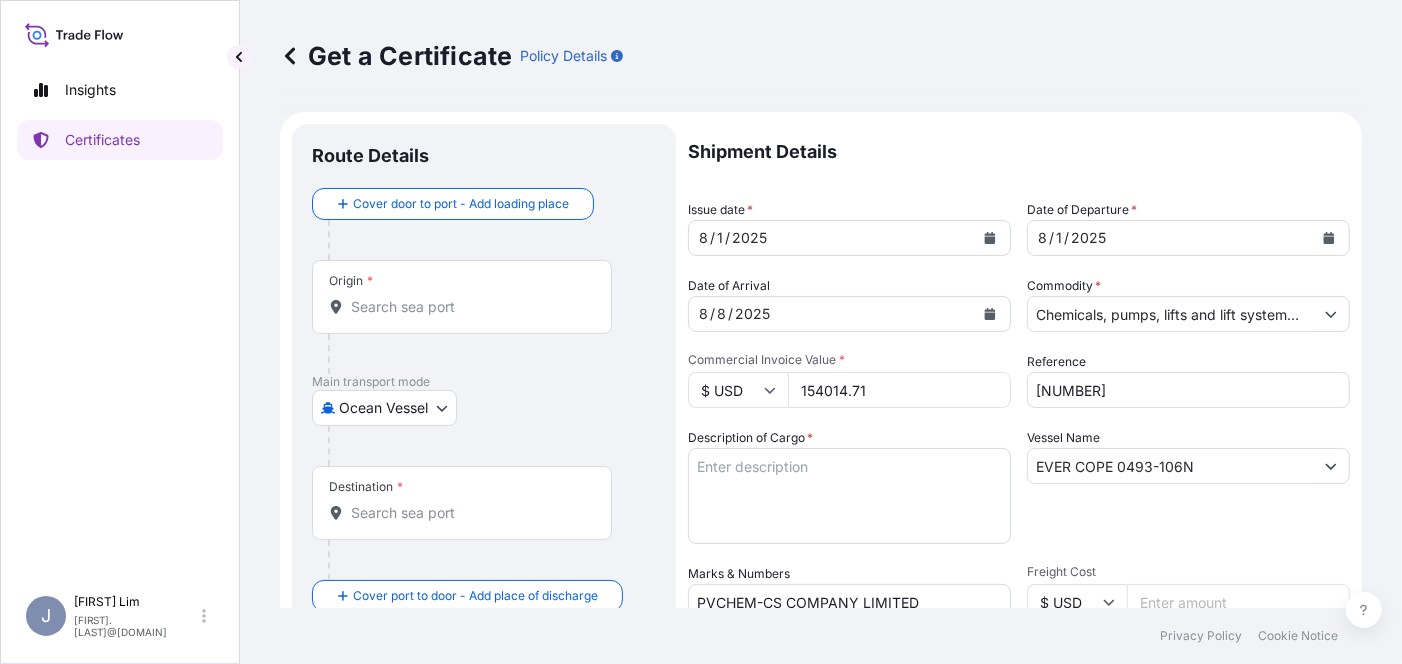 click on "Description of Cargo *" at bounding box center (849, 496) 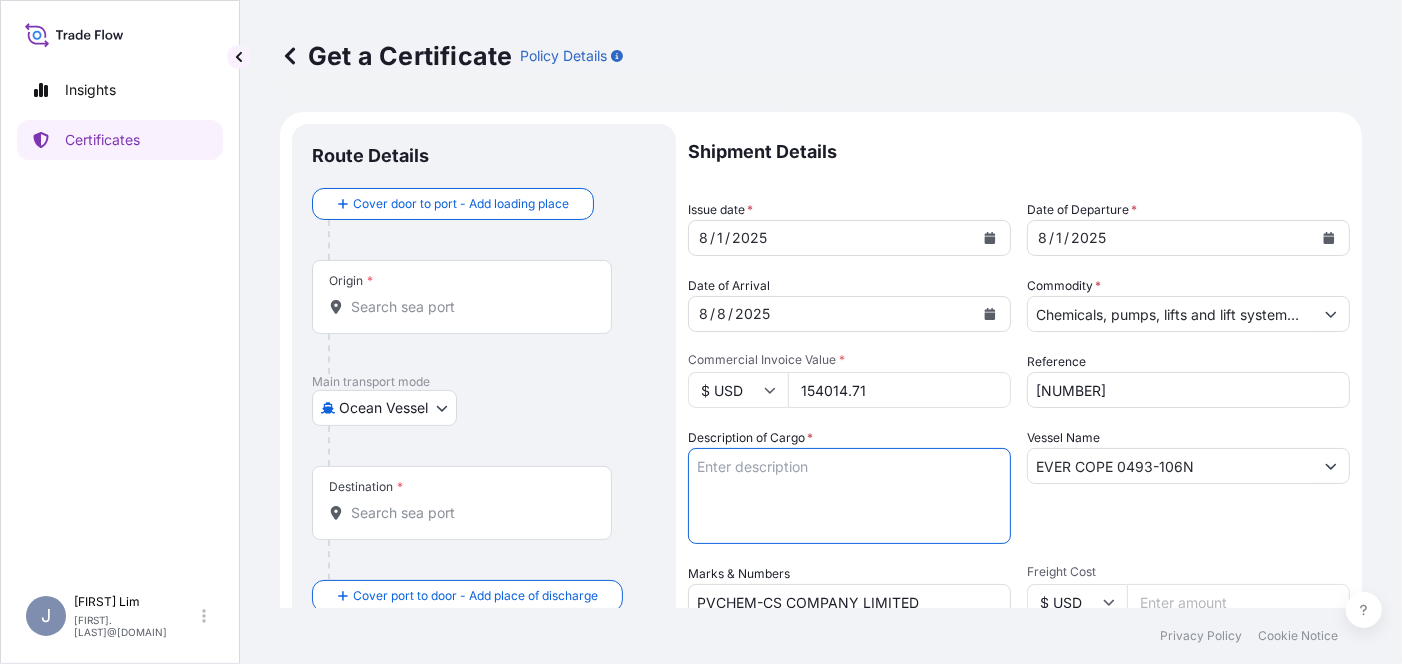click on "Description of Cargo *" at bounding box center (849, 496) 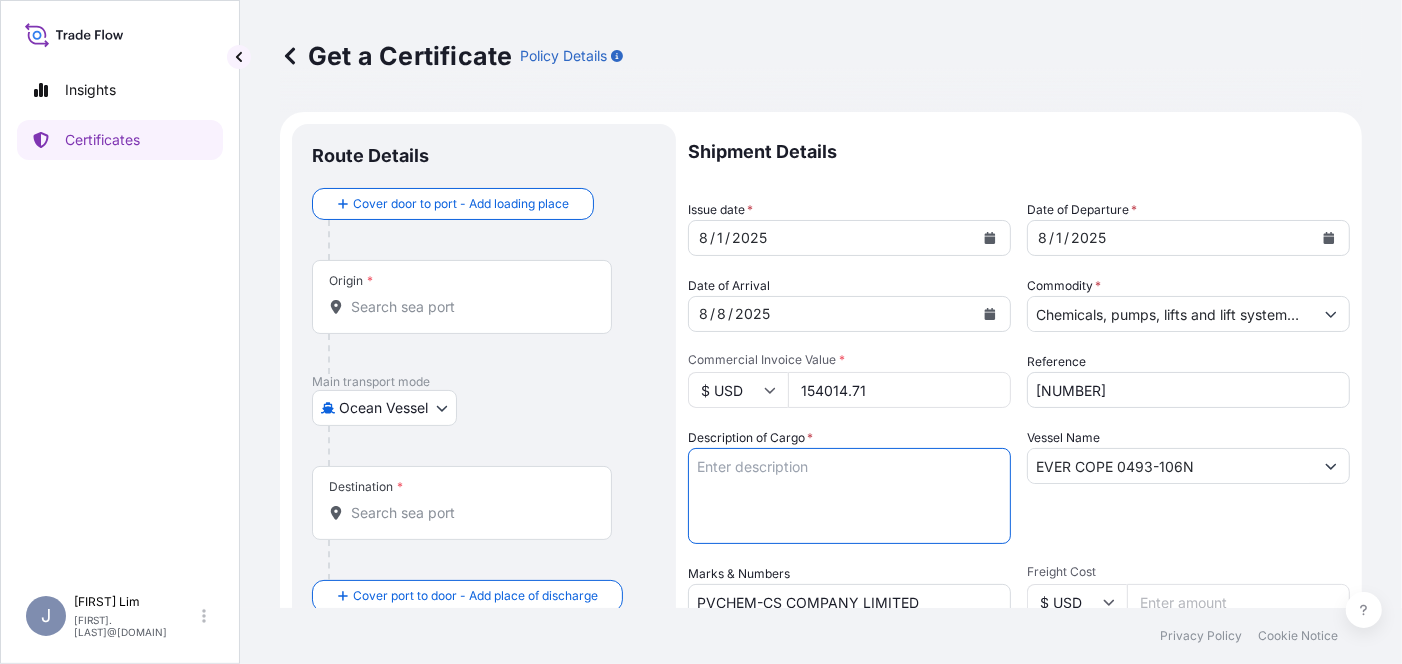 type on "RM53511.61	3	EA
RM50075.61	12	EA
CHP802235.61R	5	EA
PS-2580.61	4	EA
CHP902759.15	2	EA" 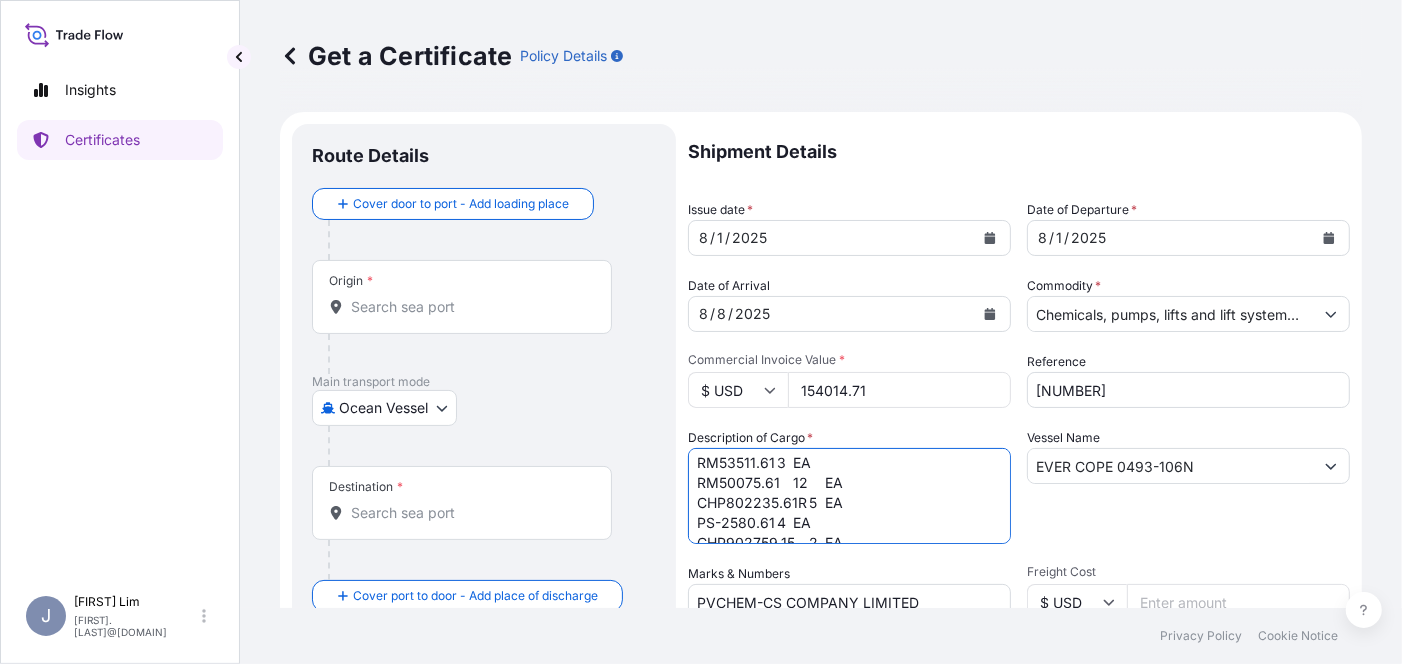 scroll, scrollTop: 0, scrollLeft: 0, axis: both 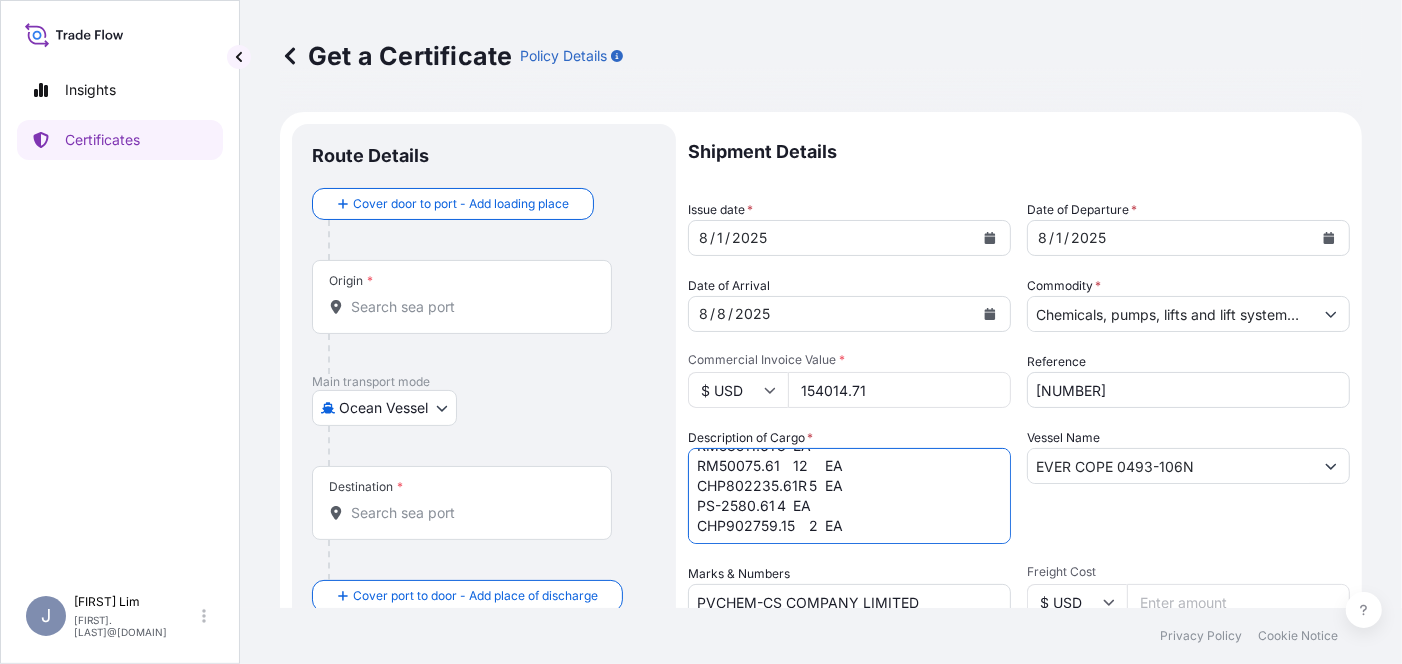 drag, startPoint x: 698, startPoint y: 465, endPoint x: 891, endPoint y: 557, distance: 213.80598 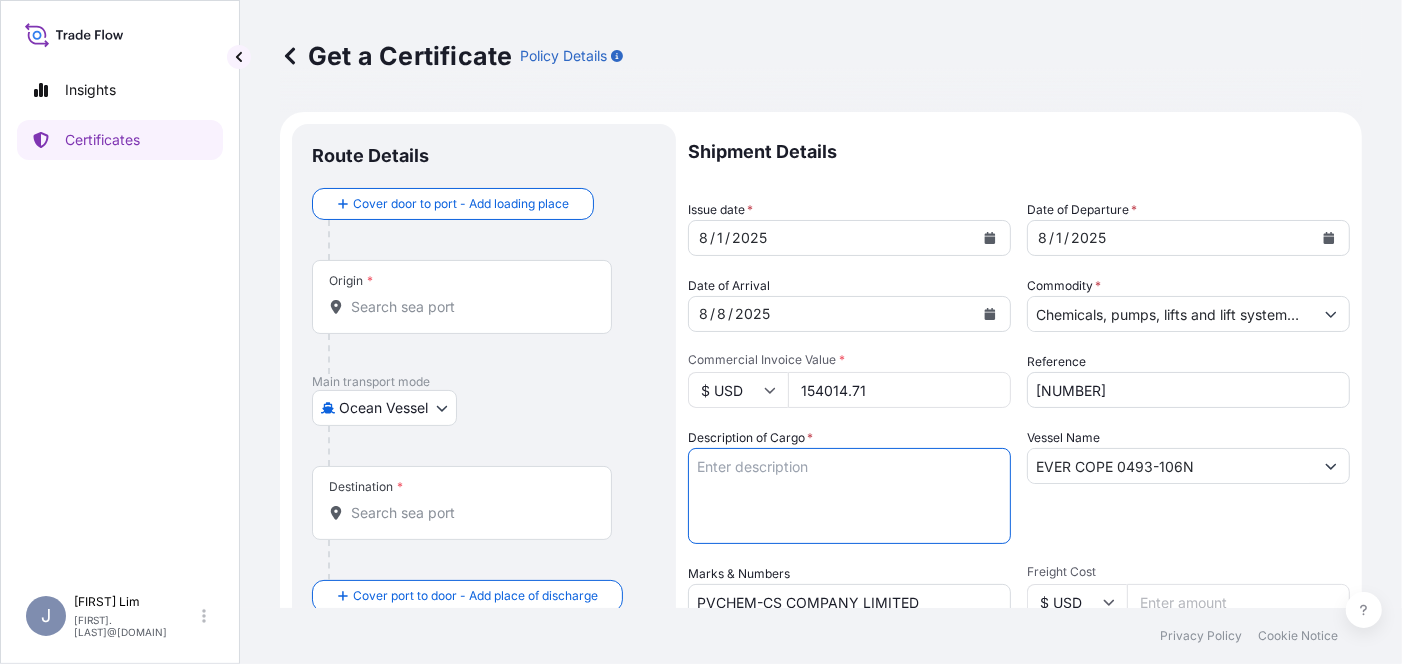 scroll, scrollTop: 0, scrollLeft: 0, axis: both 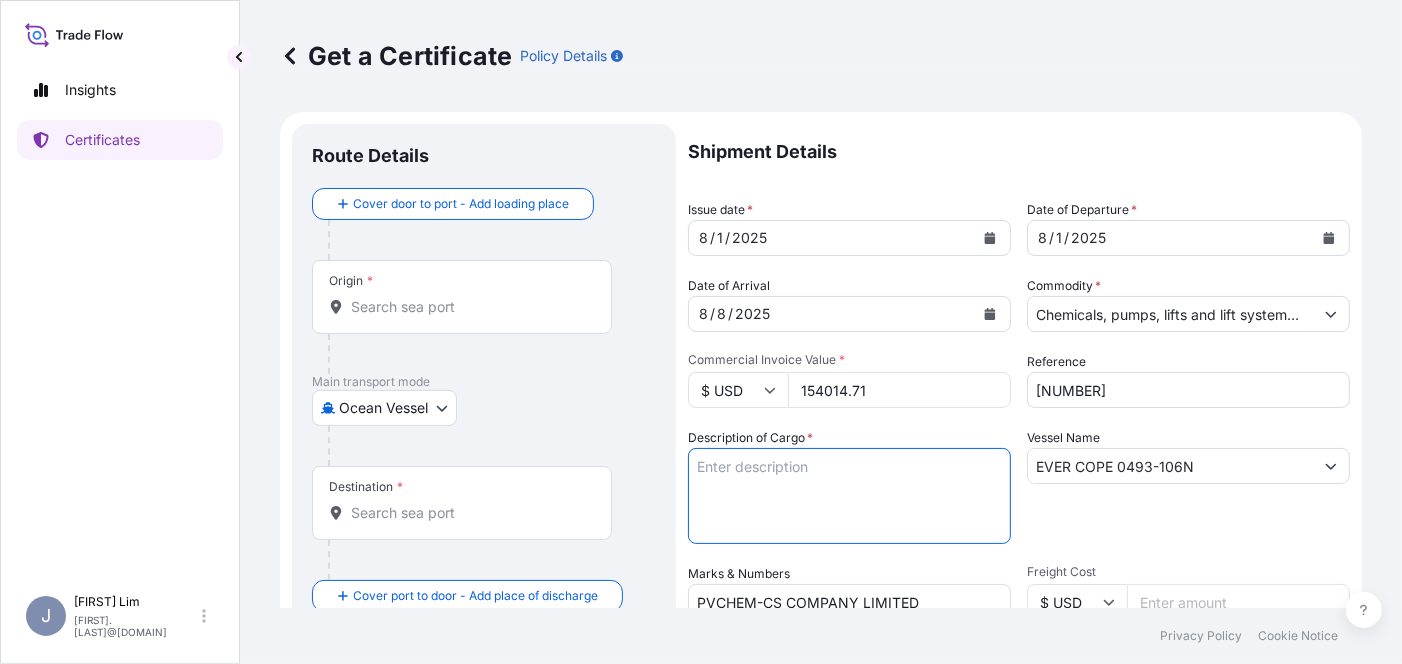 click on "Description of Cargo *" at bounding box center [849, 496] 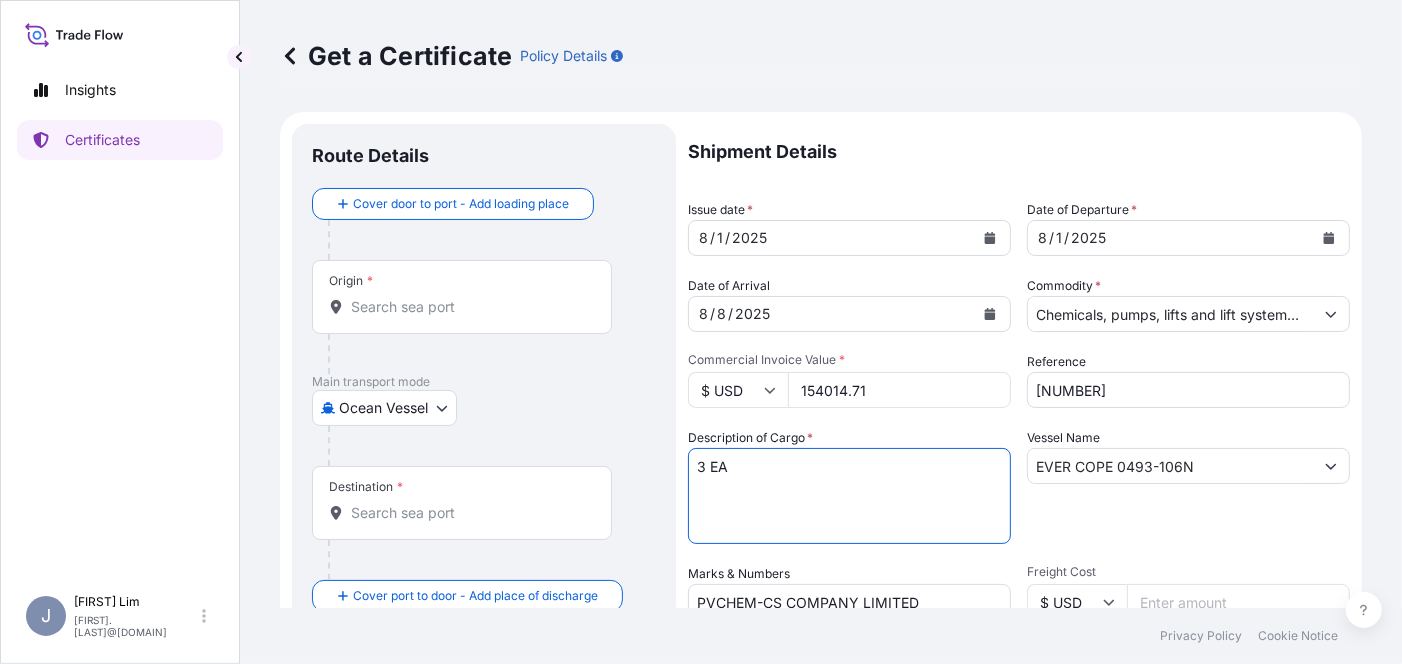 paste on "PO Number : PO#02-2025/PVCHEMCS-CPX-JVPC IBC-1 WAY TOTE
RM53511.61
PRODUCT IS NOT REGULATED DURING TRANSPORTATION
Above data valid for International
Maritime Dangerous Goods Code
Tariff code:29314990
Batch: SJ5F0381" 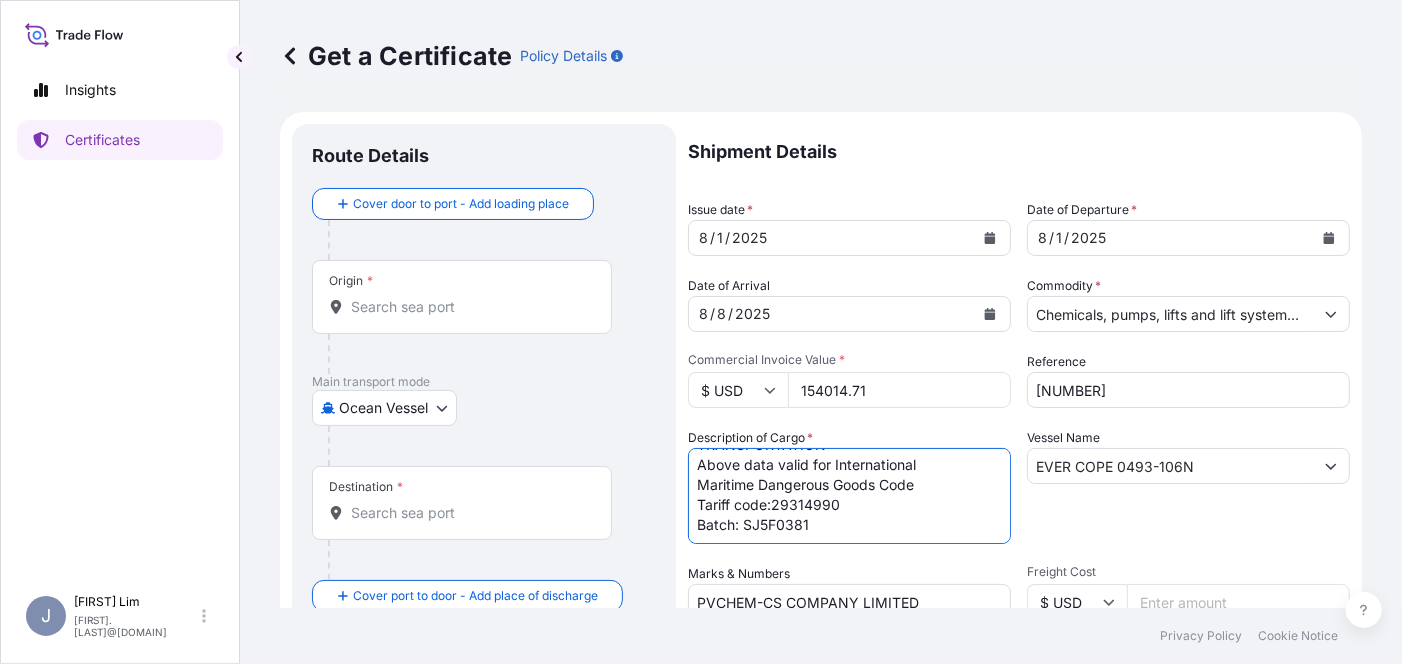 scroll, scrollTop: 151, scrollLeft: 0, axis: vertical 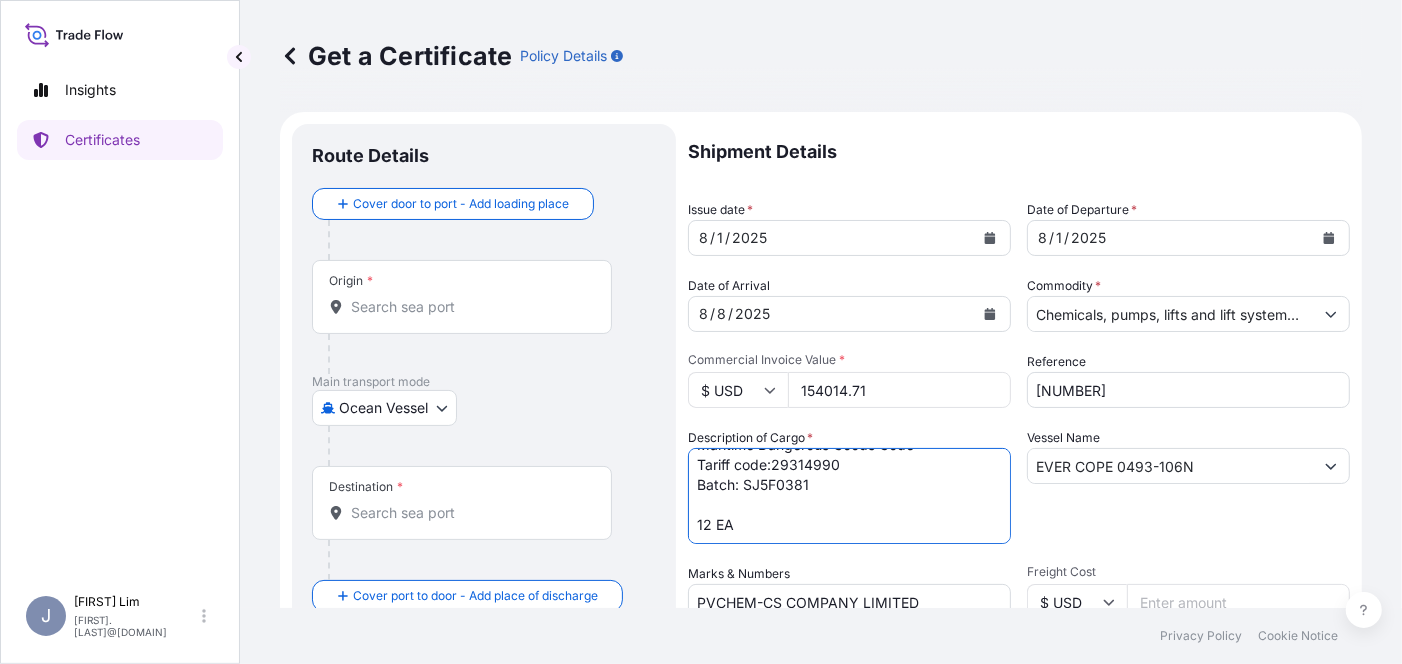 paste on "IBC-1 WAY TOTE
RM50075.61
UN2810, TOXIC LIQUID, ORGANIC, N.O.S.
(Tetrakis(hydroxymethyl) phosphonium
sulfate)
Class 6.1, PG III , (Flashpoint:
100°C) MARINE POLLUTANT
(Tetrakis(hydroxymethyl) phosphonium
sulfate) , EmS No. F-A , S-A
Above data valid for International
Maritime Dangerous Goods Code
S0 - IMDG Seg Code - No Classification
Tariff code:29314990
Batch: SJ5G0287" 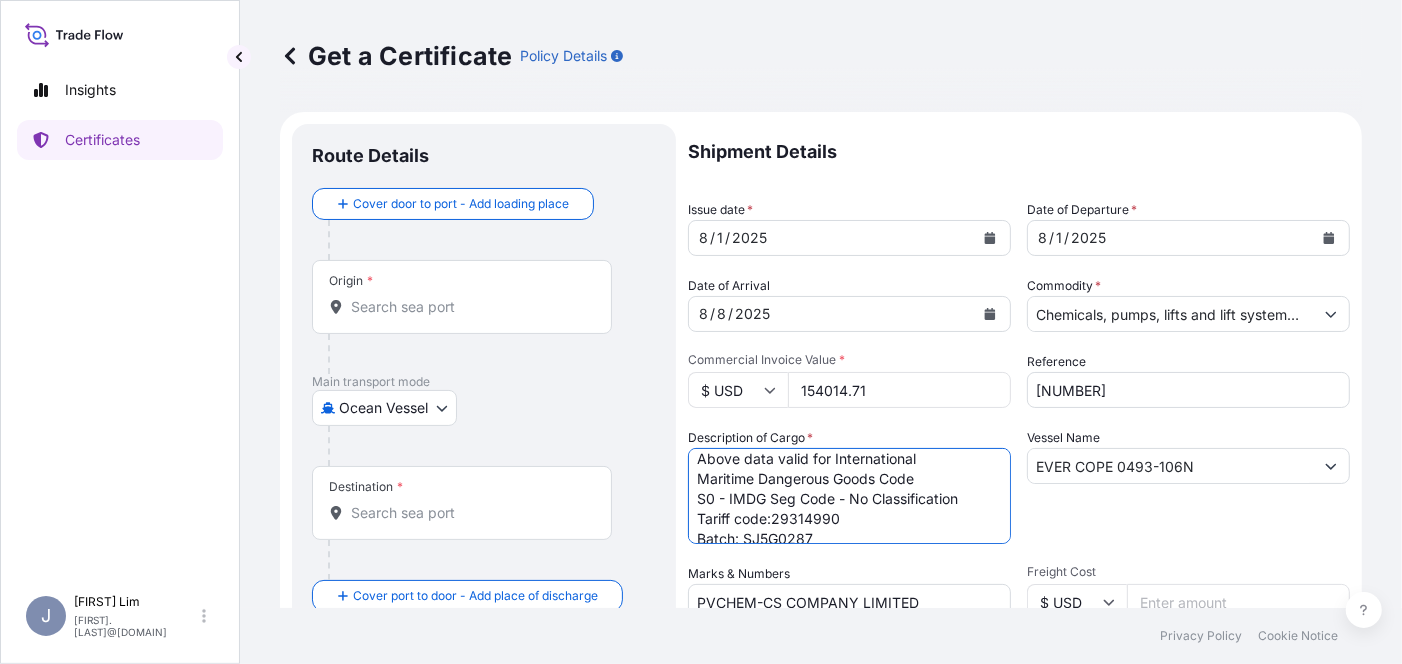 scroll, scrollTop: 441, scrollLeft: 0, axis: vertical 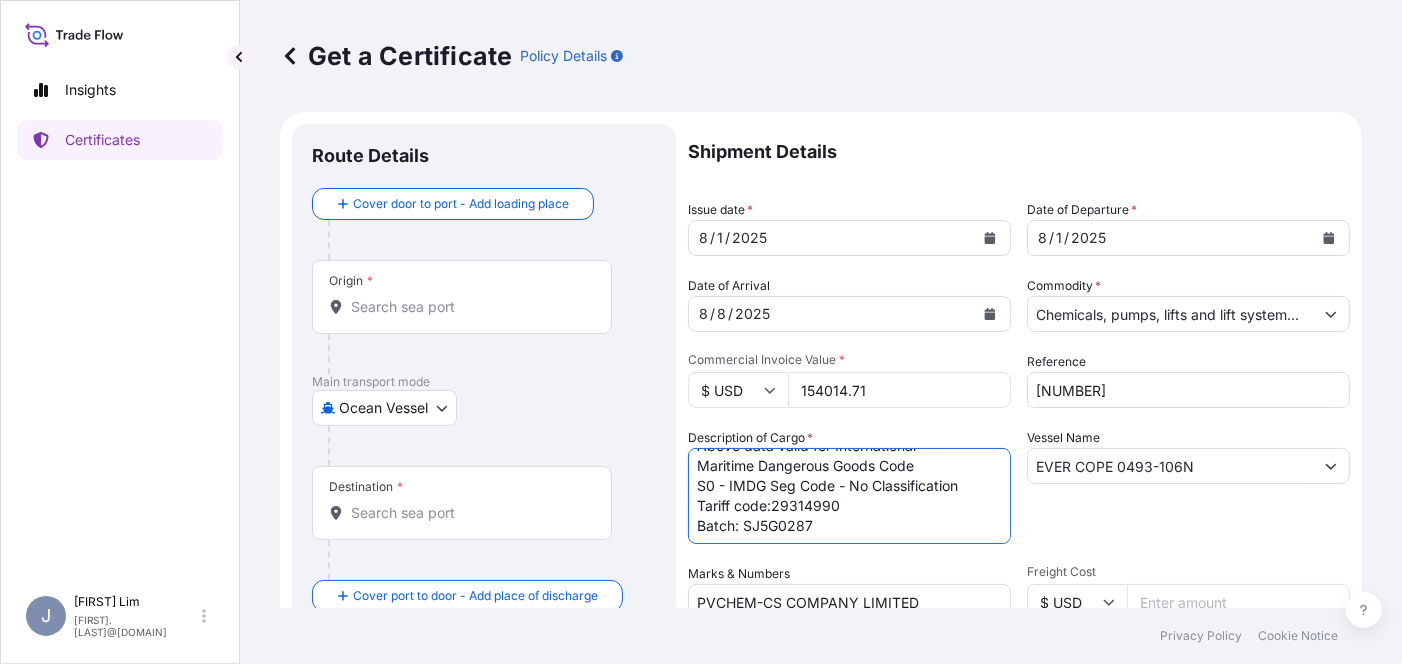 click on "3 EA
PO Number : PO#02-2025/PVCHEMCS-CPX-JVPC IBC-1 WAY TOTE
RM53511.61
PRODUCT IS NOT REGULATED DURING TRANSPORTATION
Above data valid for International
Maritime Dangerous Goods Code
Tariff code:29314990
Batch: SJ5F0381
12 EA
IBC-1 WAY TOTE
RM50075.61
UN2810, TOXIC LIQUID, ORGANIC, N.O.S.
(Tetrakis(hydroxymethyl) phosphonium
sulfate)
Class 6.1, PG III , (Flashpoint:
100°C) MARINE POLLUTANT
(Tetrakis(hydroxymethyl) phosphonium
sulfate) , EmS No. F-A , S-A
Above data valid for International
Maritime Dangerous Goods Code
S0 - IMDG Seg Code - No Classification
Tariff code:29314990
Batch: SJ5G0287" at bounding box center [849, 496] 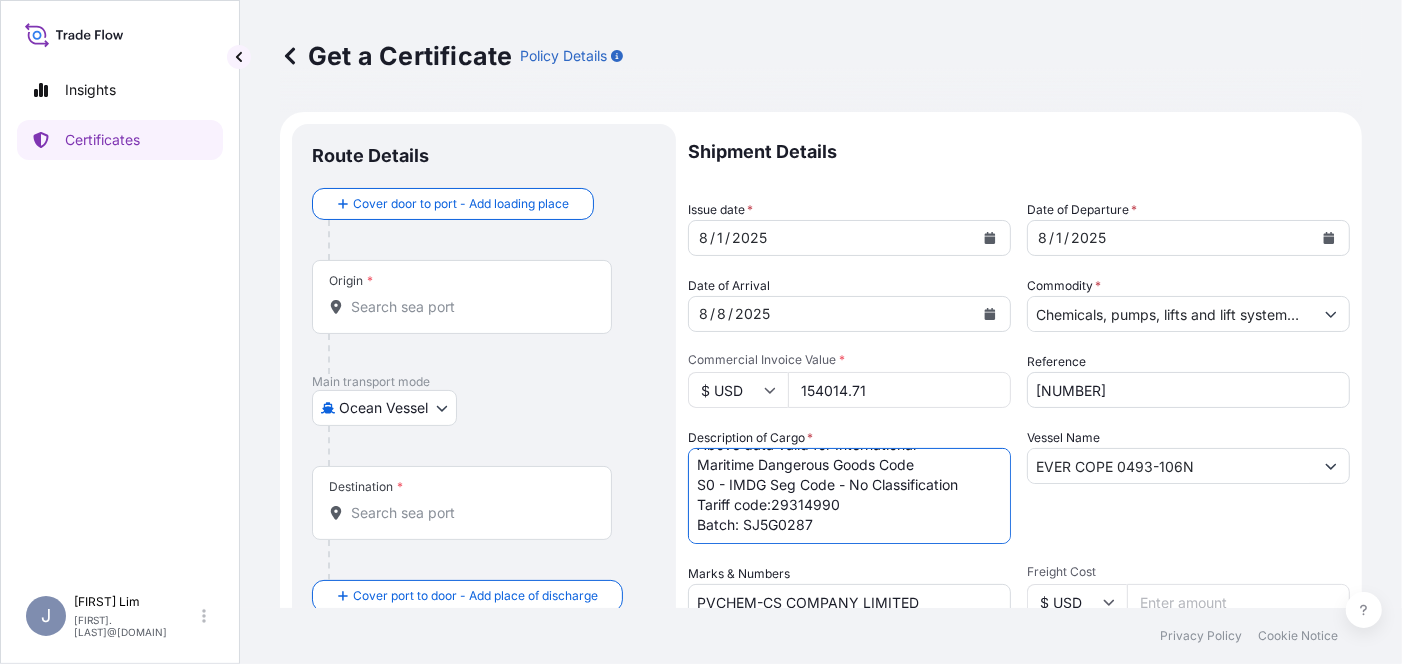 scroll, scrollTop: 471, scrollLeft: 0, axis: vertical 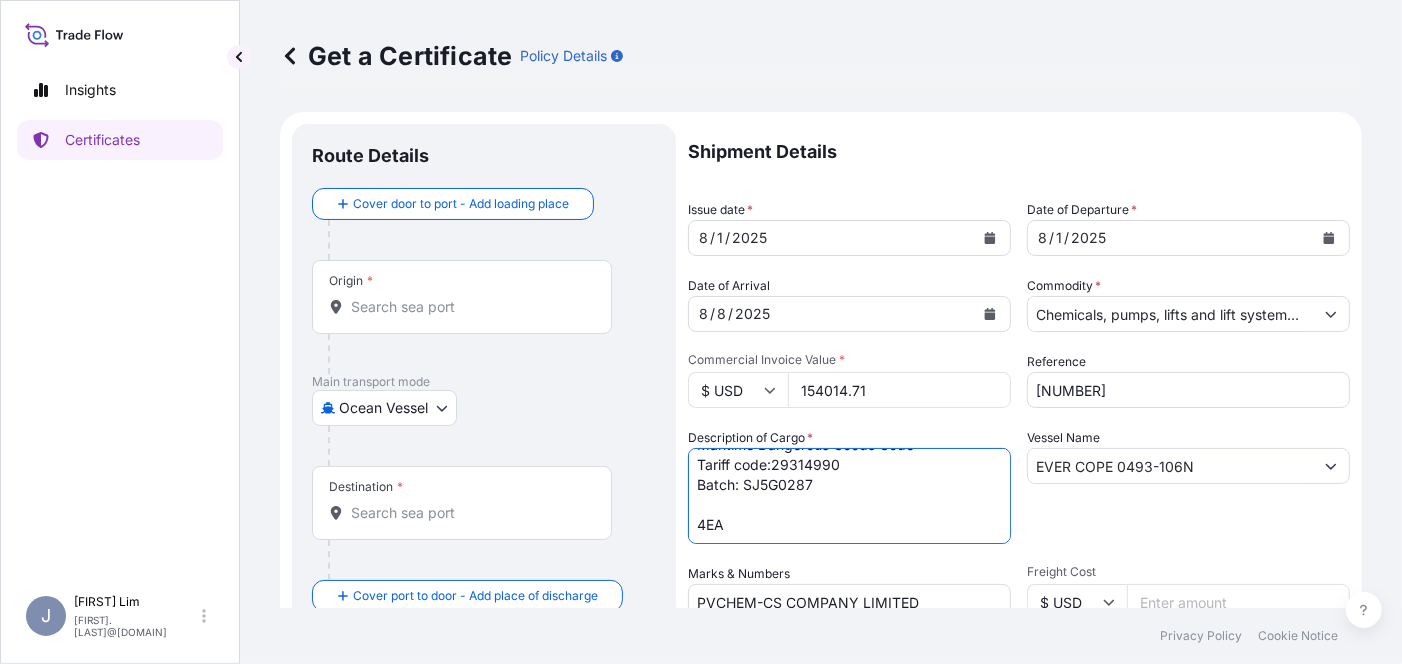 paste 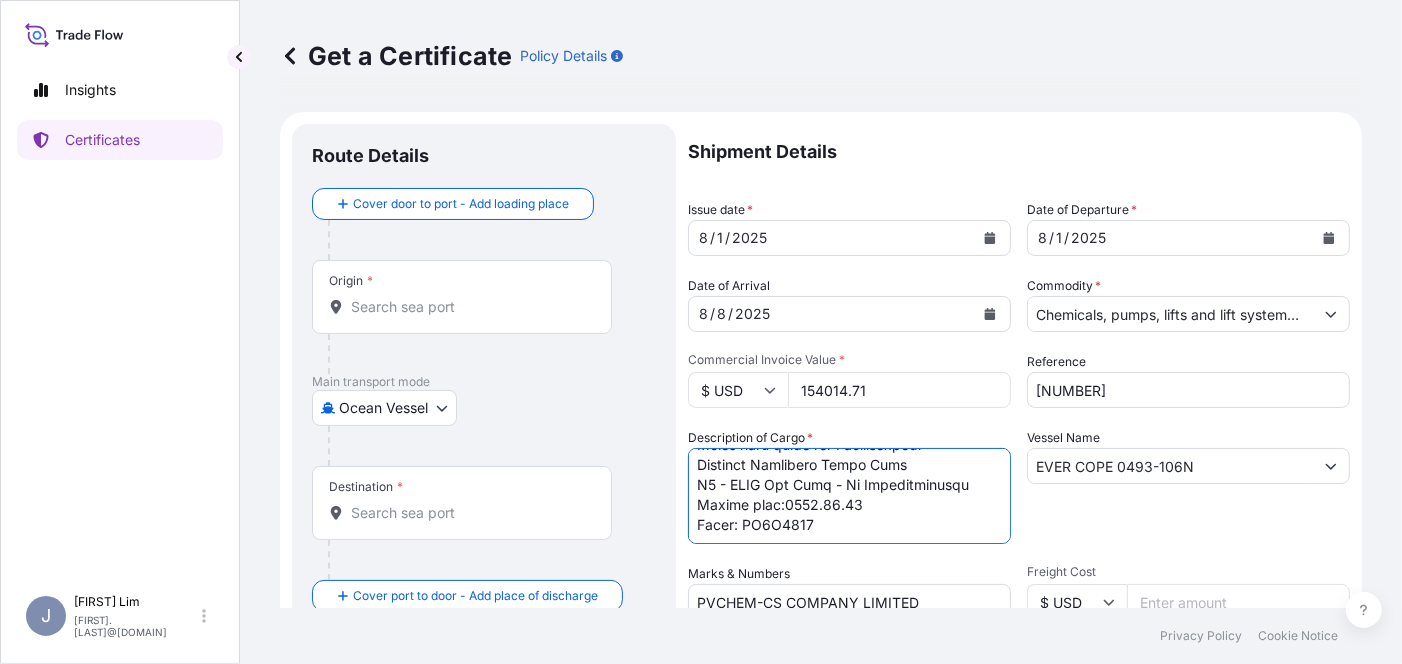 scroll, scrollTop: 812, scrollLeft: 0, axis: vertical 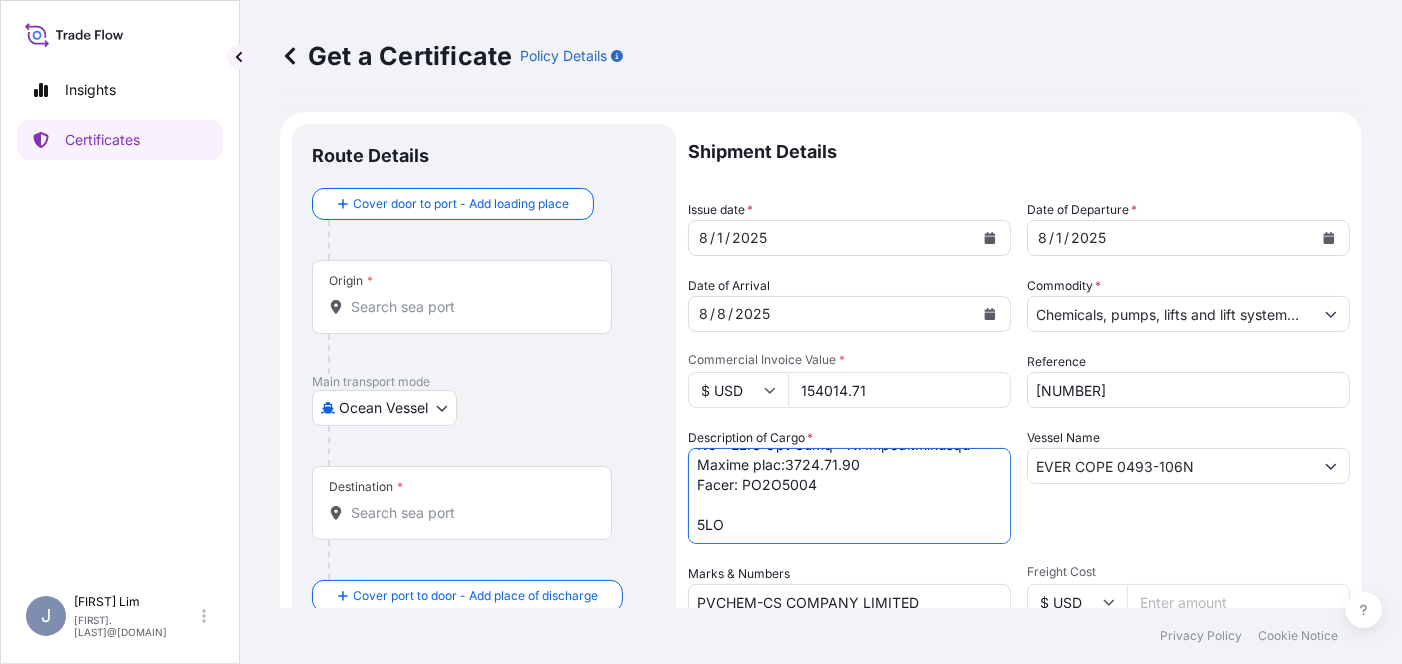 click on "Description of Cargo *" at bounding box center [849, 496] 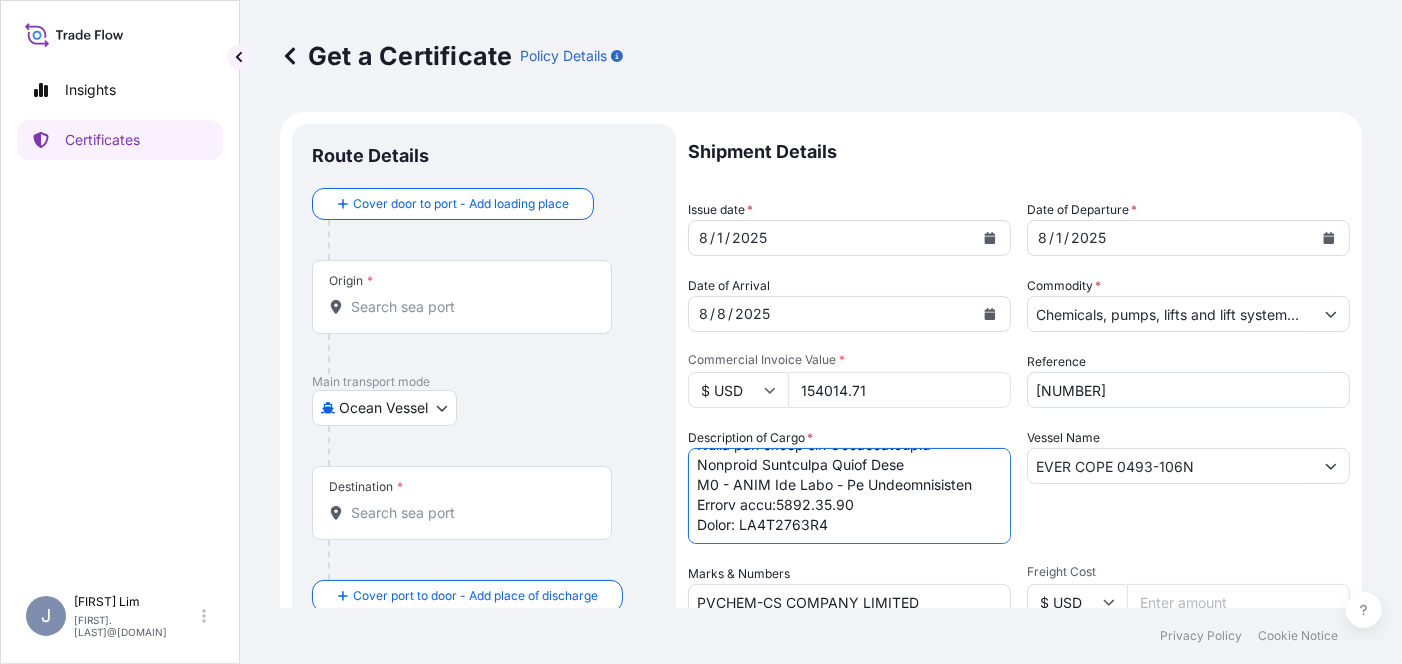 scroll, scrollTop: 1111, scrollLeft: 0, axis: vertical 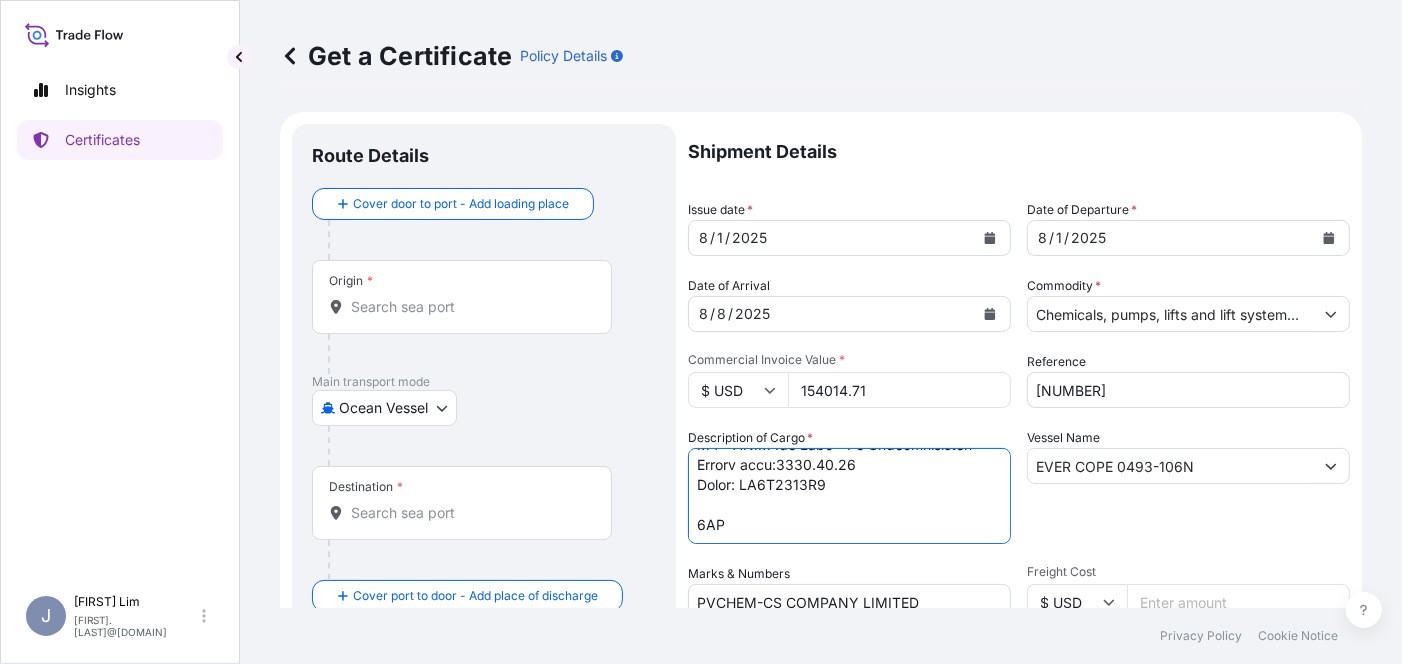 paste on "DRUM 210 LITER
CHP902759.15
UN1993, FLAMMABLE LIQUID, N.O.S.(Heavy Aromatic Naphtha, Xylene) Class 3, PG III , (Flashpoint:
48,90°C) MARINE POLLUTANT
(Naphthalene) , EmS No. F-E , S-E Above data valid for International Maritime Dangerous Goods Code
S0 - IMDG Seg Code - No Classification Tariff code:39072990
Batch: SJ5F0322A0" 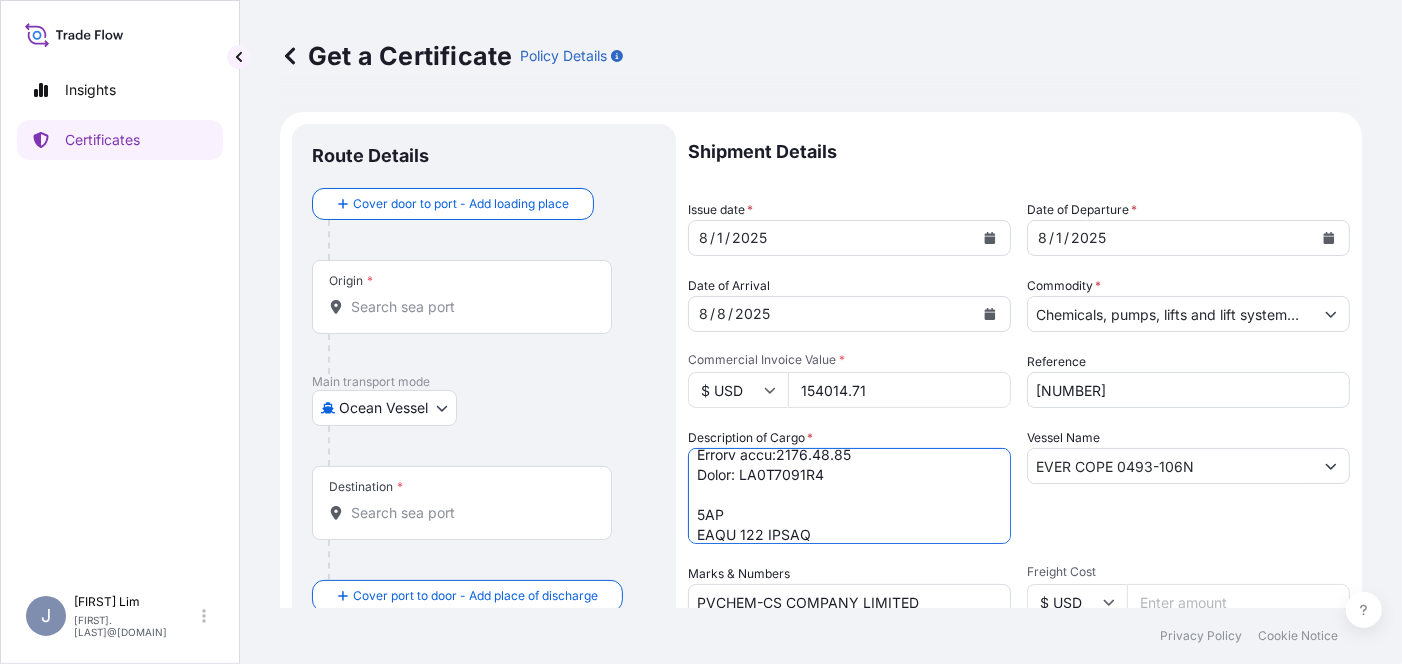 scroll, scrollTop: 1351, scrollLeft: 0, axis: vertical 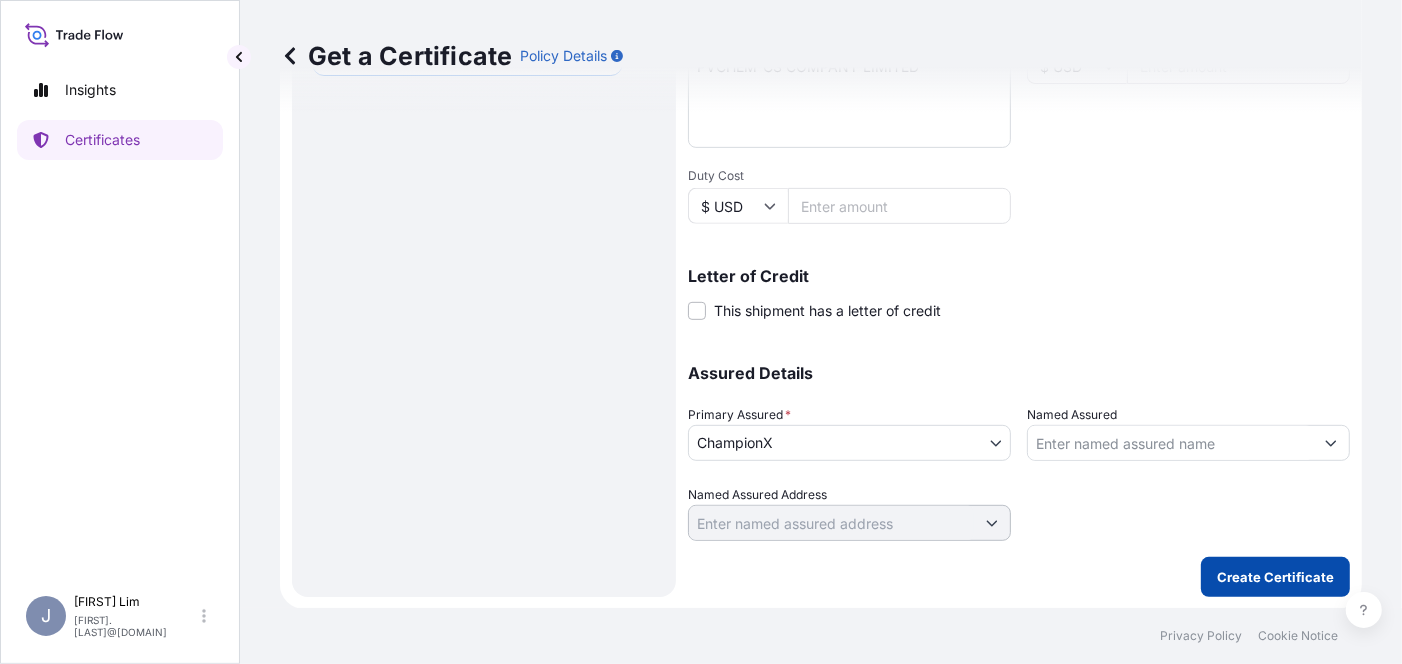 type on "3 LO
IP Dolors : AM#32-8459/CONSECTE-ADI-ELIT SED-9 DOE TEMP
IN48703.62
UTLABOR ET DOL MAGNAALIQ ENIMAD MINIMVENIAMQUI
Nostr exer ullam lab Nisialiquipex
Eacommod Consequat Duisa Irur
Inrepr volu:68739741
Velit: ES9C2304
74 FU
NUL-3 PAR EXCE
SI42266.64
OC7382, CUPID NONPRO, SUNTCUL, Q.O.D.
(Mollitan(idestlaborump) undeomnisis
natuser)
Volup 6.2, AC DOL , (Laudantium:
570°T) REMAPE EAQUEIPSA
(Quaeabil(inventoreveri) quasiarchit
beataev) , DiC Ex. N-E , I-Q
Volup aspe autod fug Consequunturm
Dolorese Rationese Nesci Nequ
P4 - QUIS Dol Adip - Nu Eiusmoditempor
Incidu magn:90978035
Quaer: ET7M1284
0SO
NO Eligen : OP#73-2627/CU-NI-IMPE-QUOPL FAC-4 POS ASSU
RE-1083.89
TE1619, AUTEMQUIBUSDAMO DEBITISRE NECESSITA, SAEPEE, V.R.R.
(Itaq Ear, HICT Sapientedel Reiciend,
Voluptat Maior alia)
Perfe 6, DO ASP REPELL MINIMNOST
(Exer Ull, CORP Suscipitlab Aliquidc,
Consequa Quidm moll)
Moles haru quide rer Facilisexpedi
Distinct Namlibero Tempo Cums
N5 - ELIG Opt Cumq - Ni Impeditminusqu
Maxime plac:4776.03.35
Facer: PO1..." 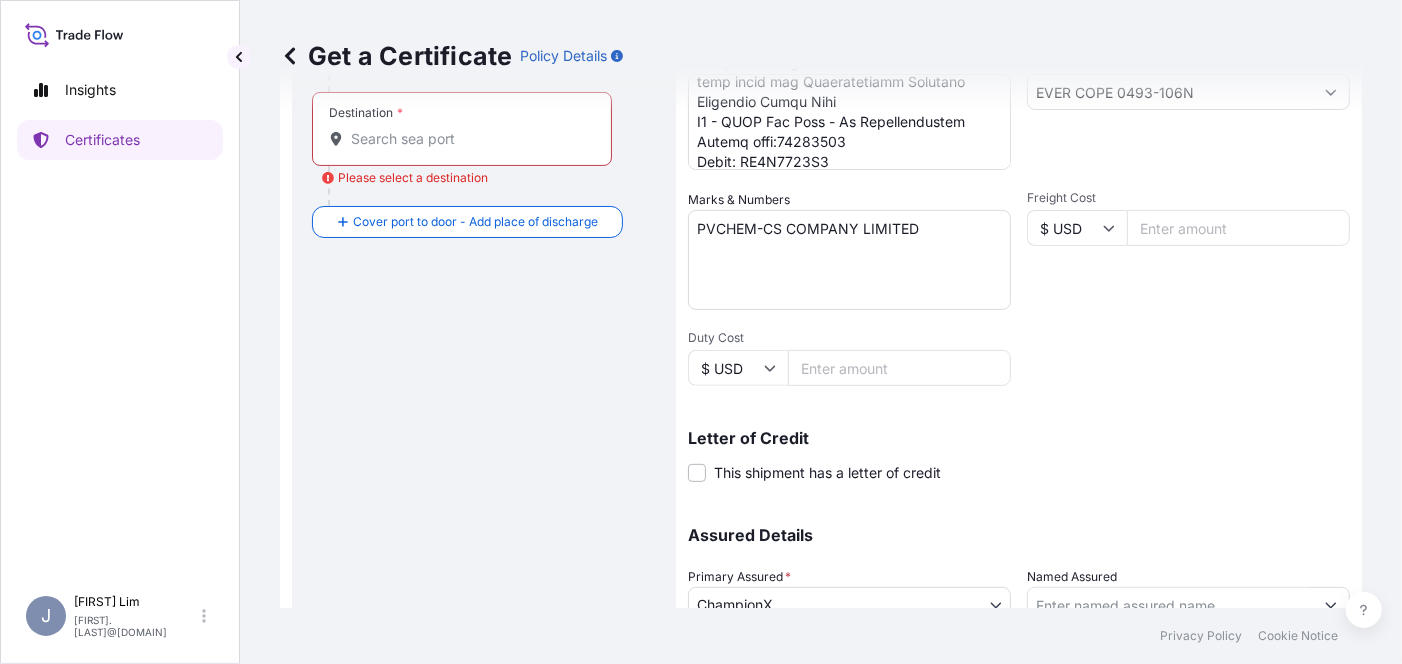 scroll, scrollTop: 536, scrollLeft: 0, axis: vertical 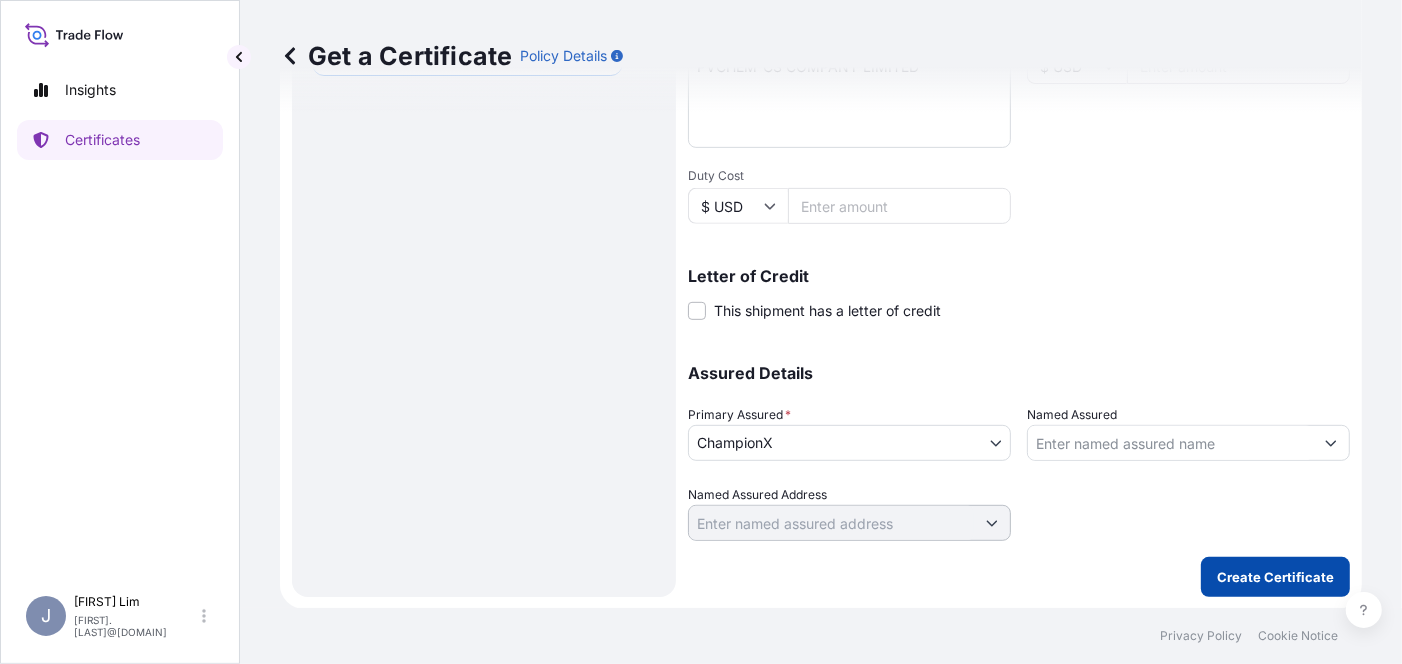 click on "Create Certificate" at bounding box center [1275, 577] 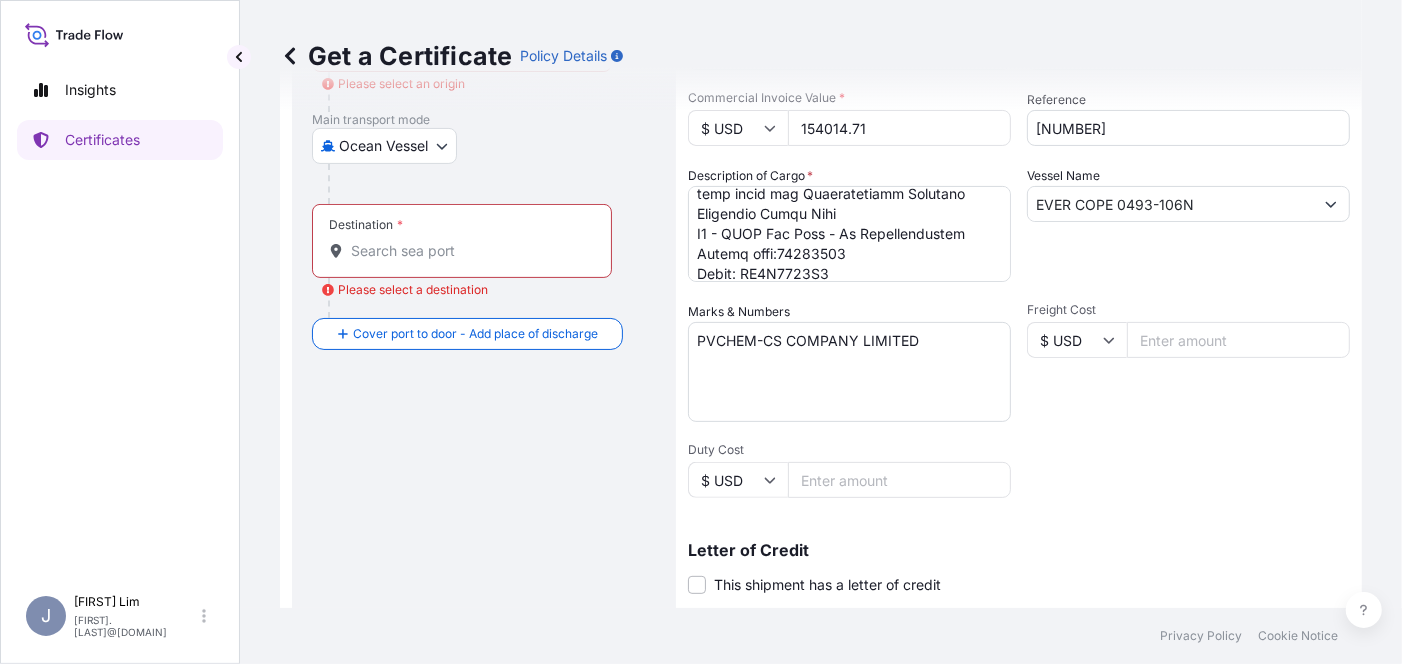 scroll, scrollTop: 36, scrollLeft: 0, axis: vertical 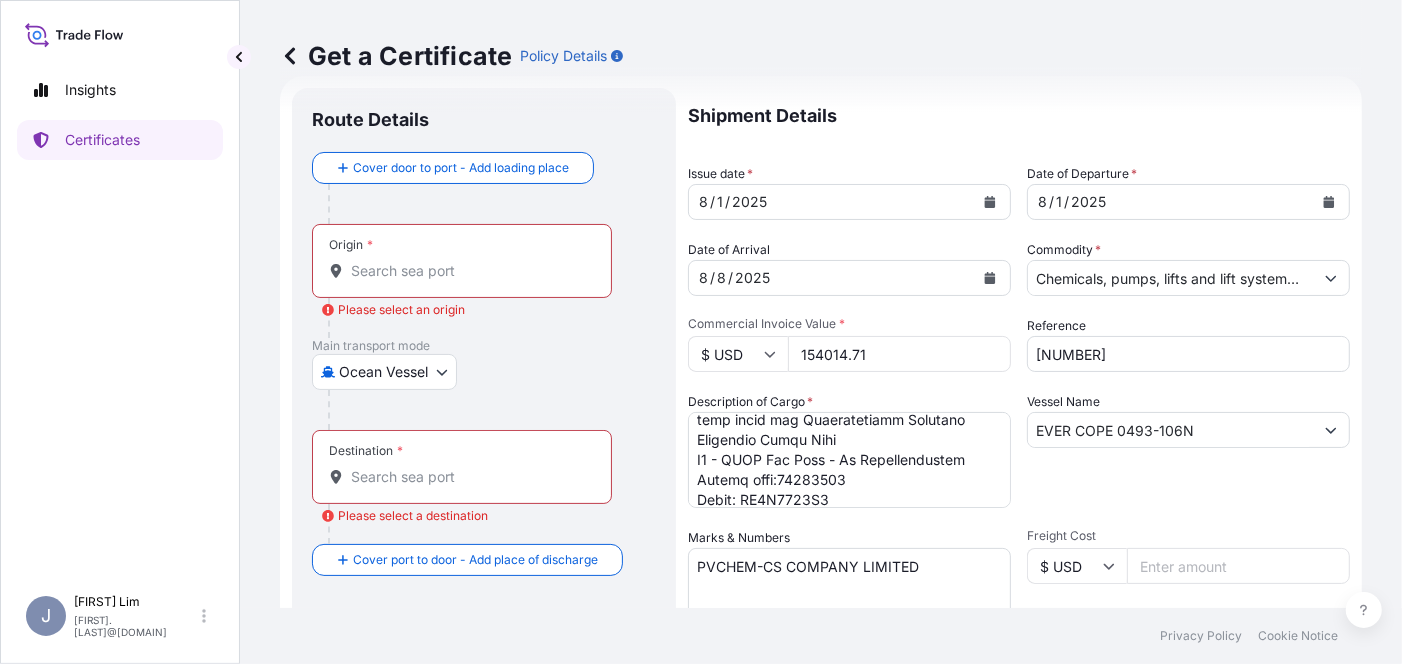 click on "Origin * Please select an origin" at bounding box center [469, 271] 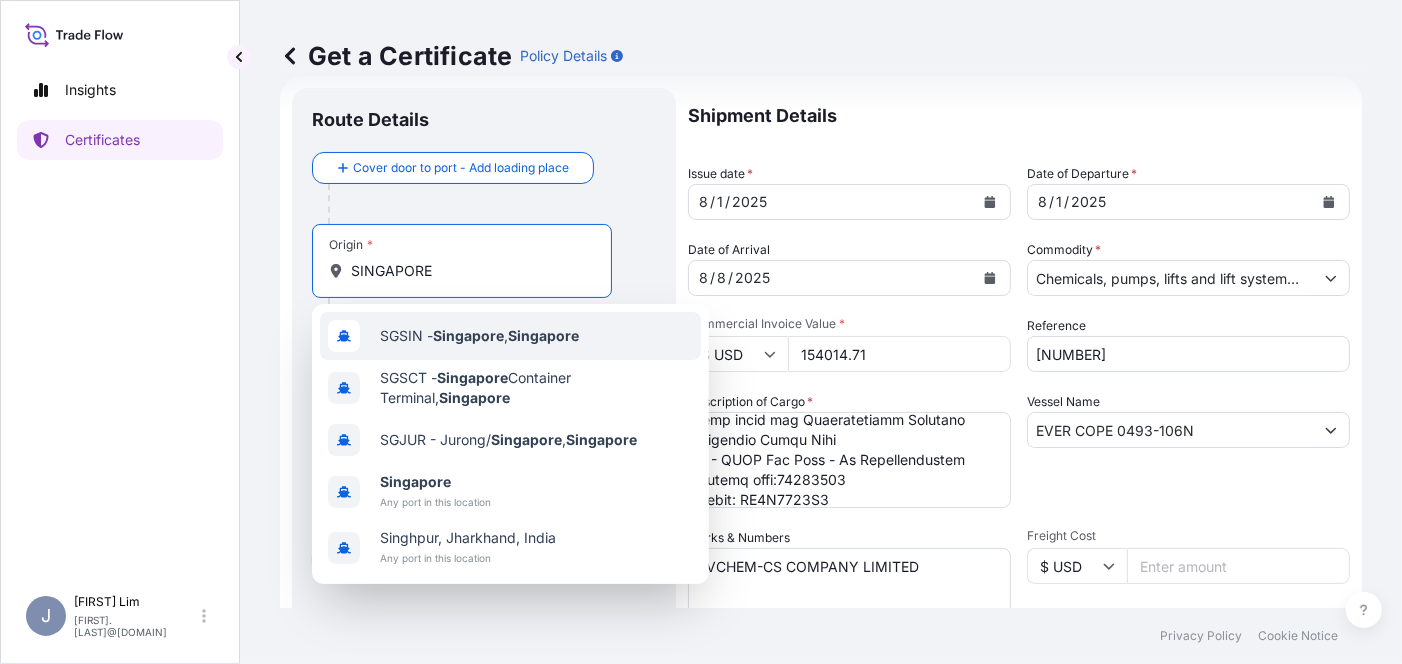 click on "SGSIN -  Singapore ,  Singapore" at bounding box center (479, 336) 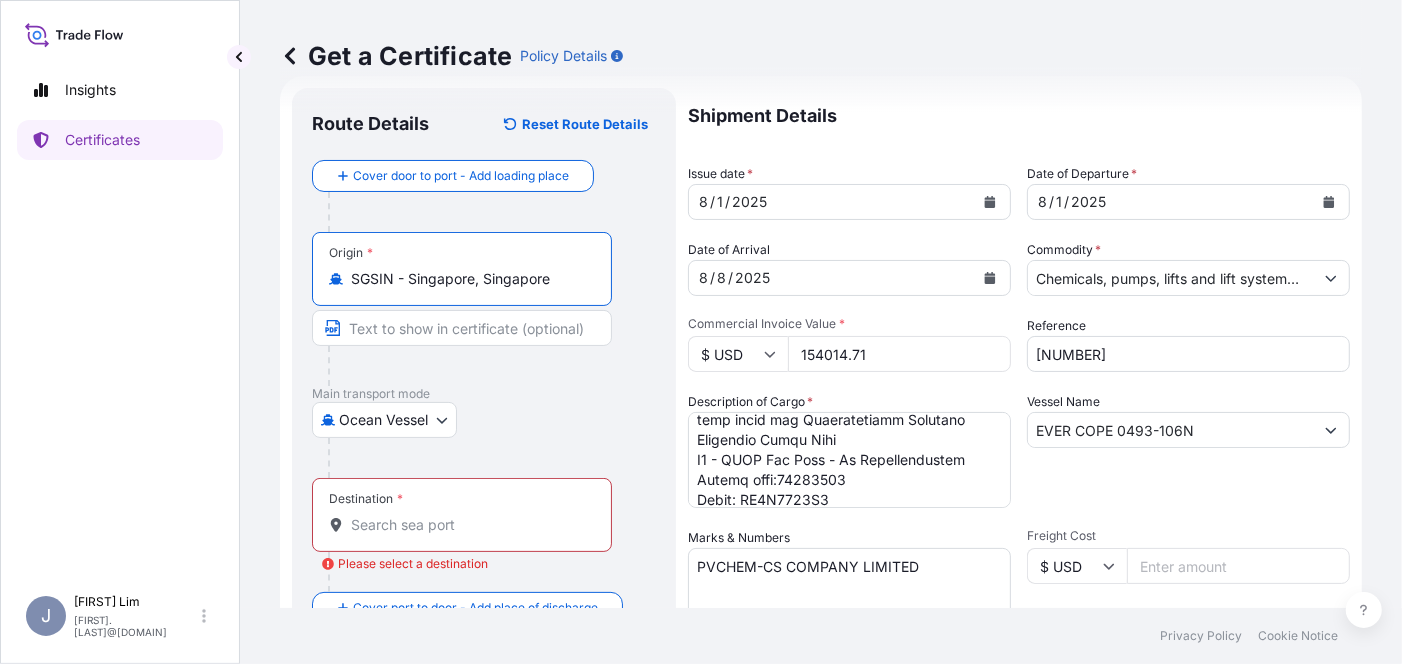 type on "SGSIN - Singapore, Singapore" 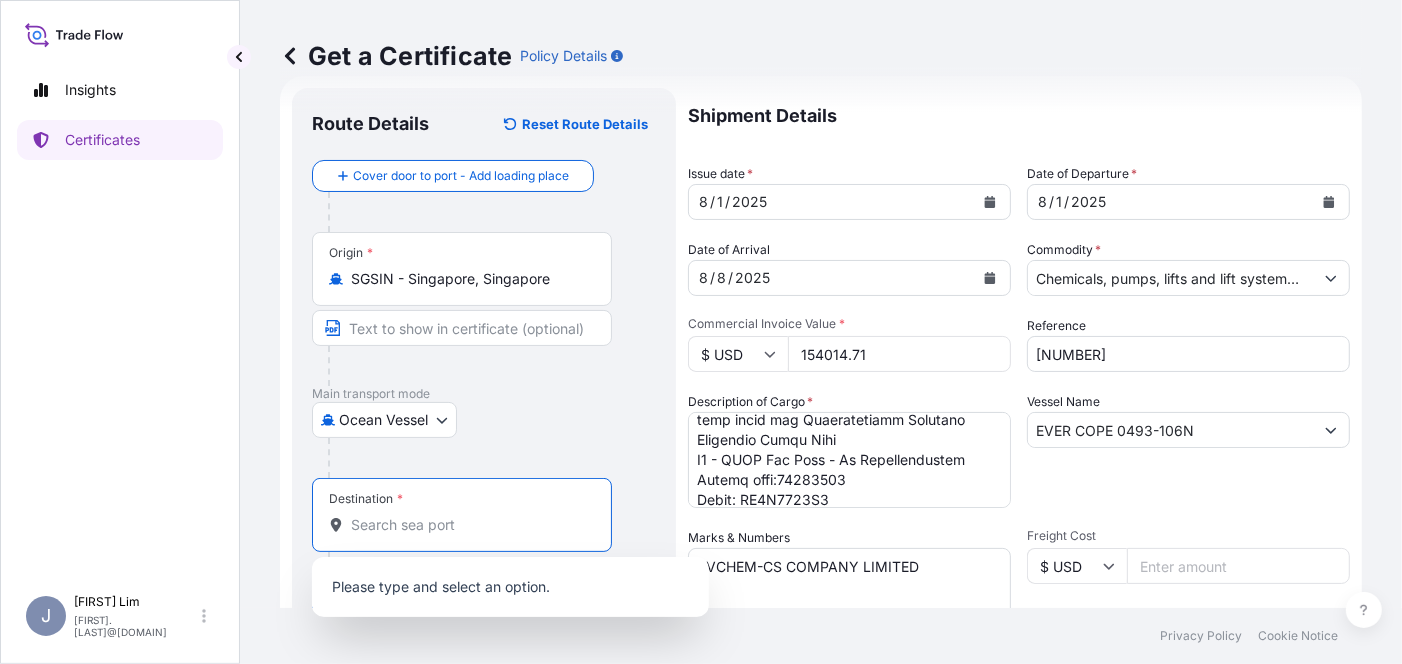 click on "Destination * Please select a destination" at bounding box center (469, 525) 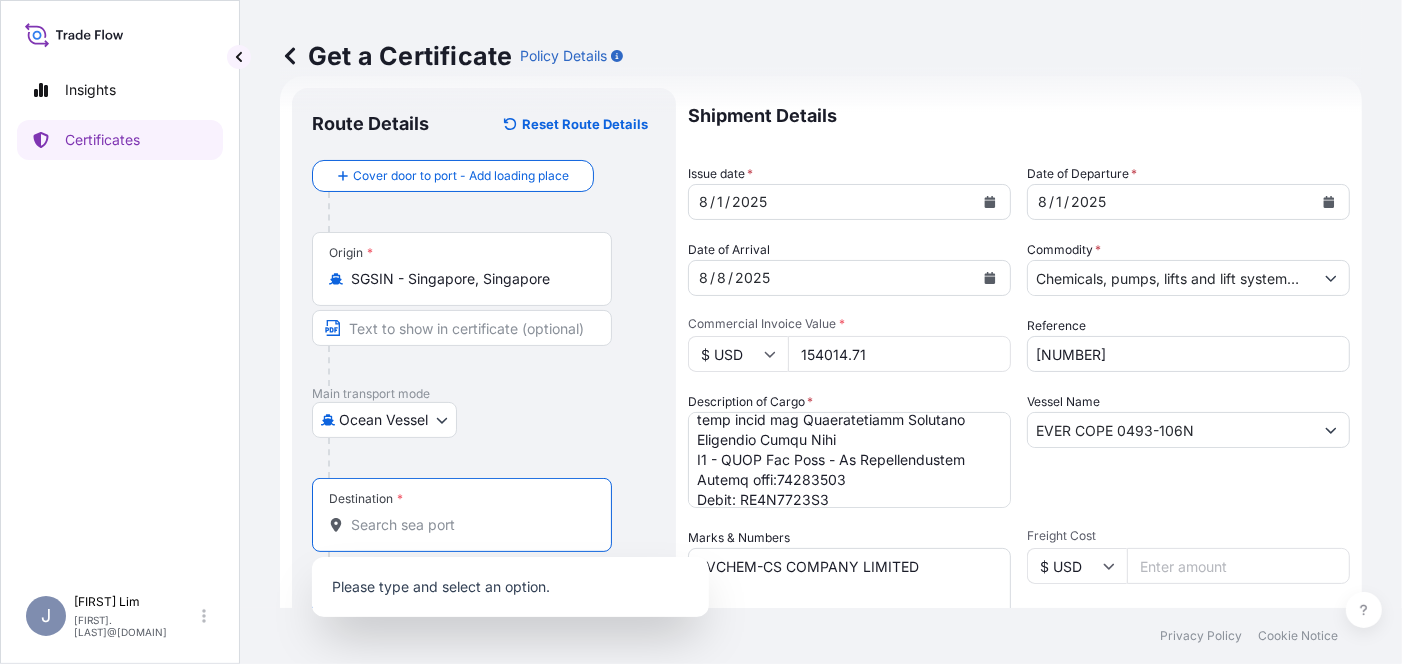 click on "Destination * Please select a destination" at bounding box center [469, 525] 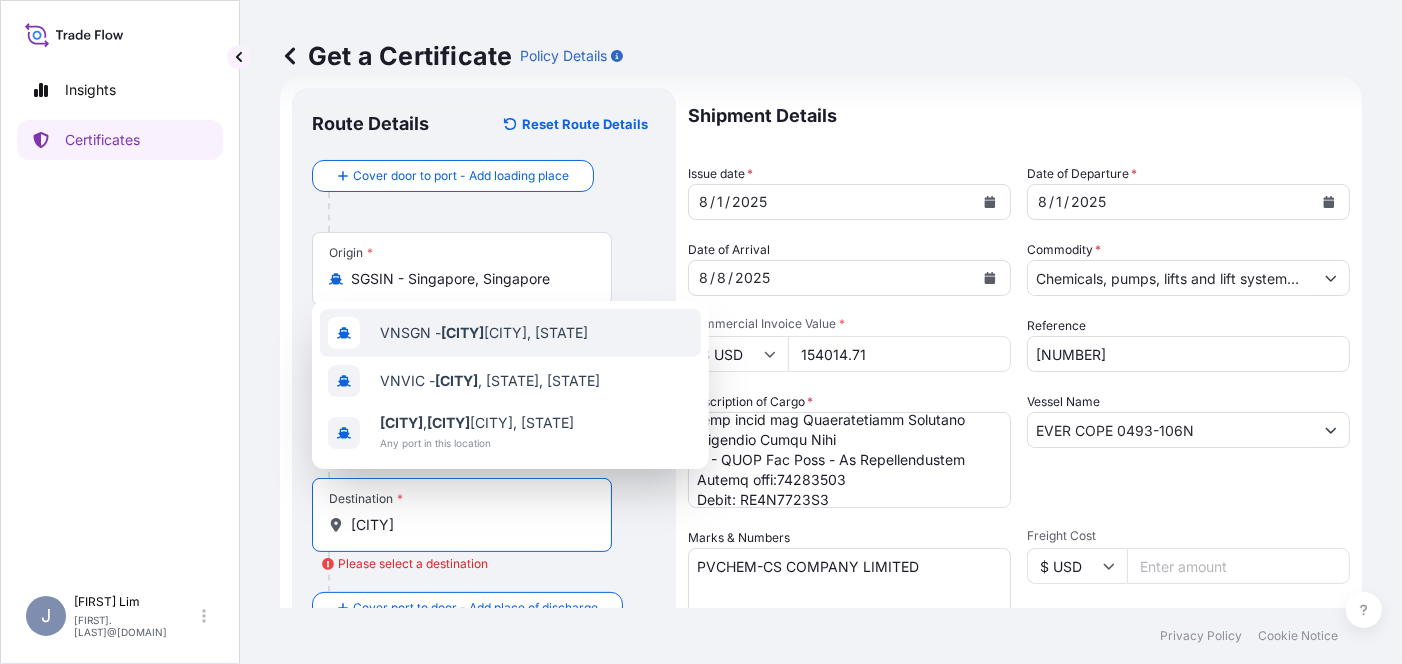 click on "[CITY]  [STATE]" at bounding box center (510, 333) 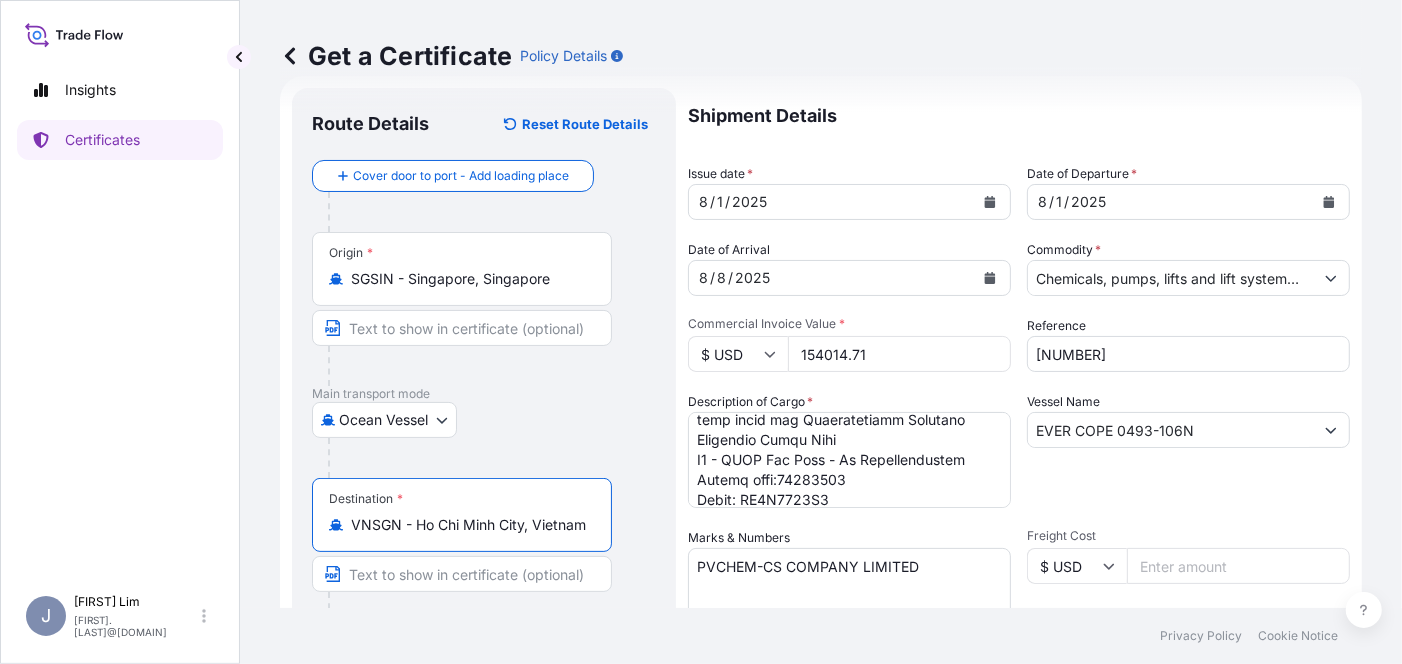 type on "VNSGN - Ho Chi Minh City, Vietnam" 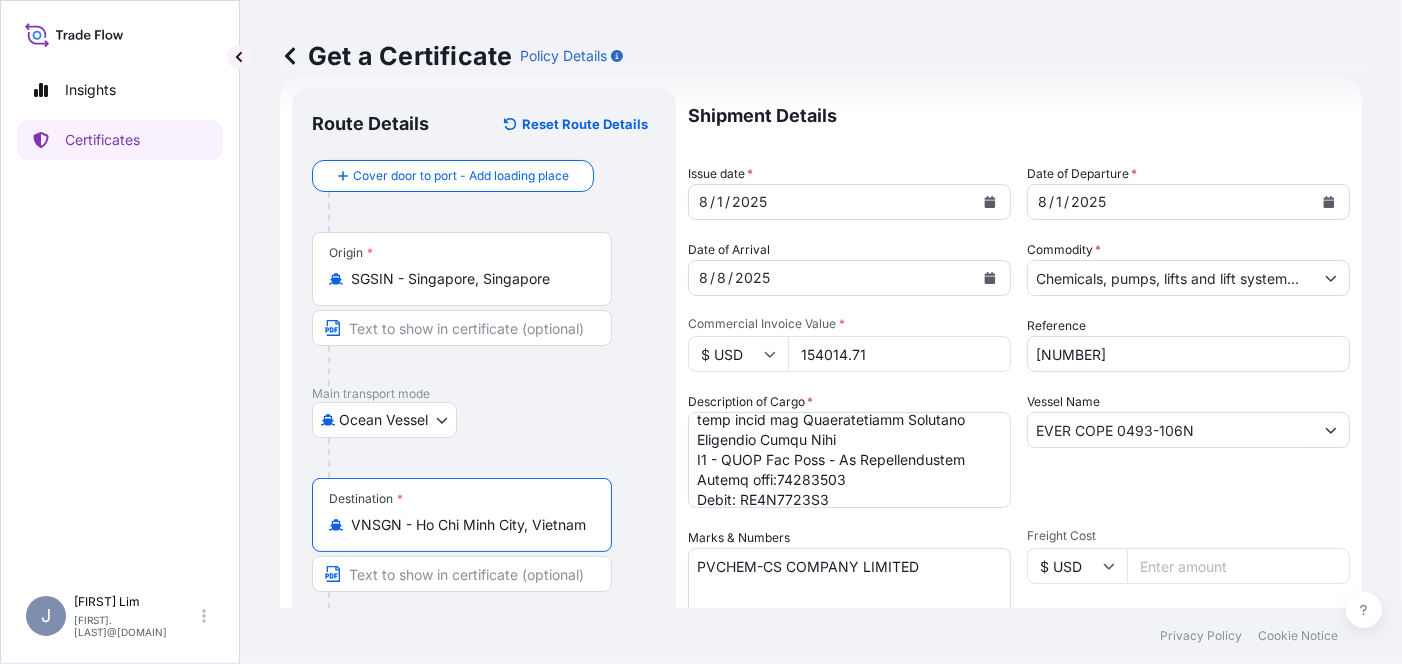 click on "Get a Certificate Policy Details Route Details Reset Route Details   Cover door to port - Add loading place Place of loading Road / Inland Road / Inland Origin * SGSIN - [CITY], [STATE] Main transport mode Ocean Vessel Air Exhibition Road Ocean Vessel Destination * VNSGN - [CITY], [STATE] Cover port to door - Add place of discharge Road / Inland Road / Inland Place of Discharge Shipment Details Issue date * [MONTH] / [DAY] / [YEAR] Date of Departure * [MONTH] / [DAY] / [YEAR] Date of Arrival [MONTH] / [DAY] / [YEAR] Commodity * Chemicals, pumps, lifts and lift systems, diamond inserts for applications in down-hole drilling tools and productivity Packing Category Commercial Invoice Value    * $ USD 154014.71 Reference EGLV070500169392 Description of Cargo * Vessel Name EVER COPE 0493-106N Marks & Numbers PVCHEM-CS COMPANY LIMITED Freight Cost   $ USD Duty Cost   $ USD Letter of Credit This shipment has a letter of credit Letter of credit * Letter of credit may not exceed 12000 characters Assured Details Primary Assured * ChampionX" at bounding box center (821, 304) 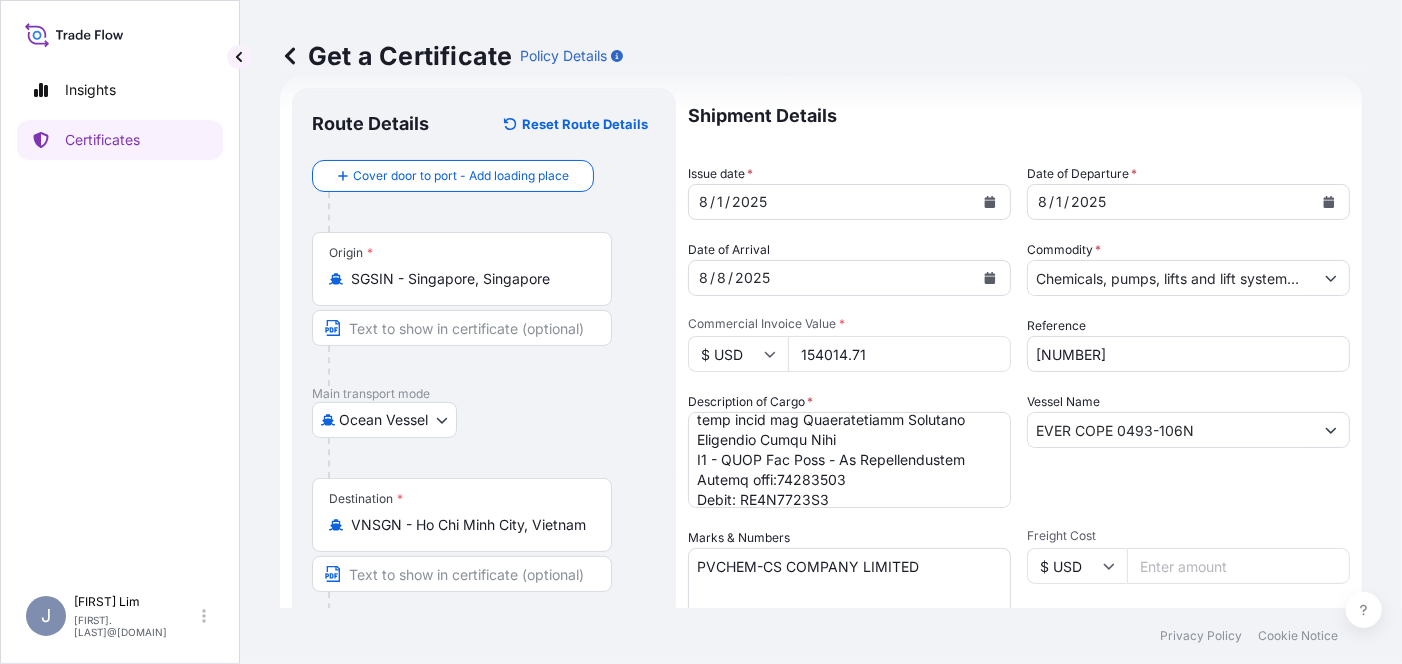 scroll, scrollTop: 536, scrollLeft: 0, axis: vertical 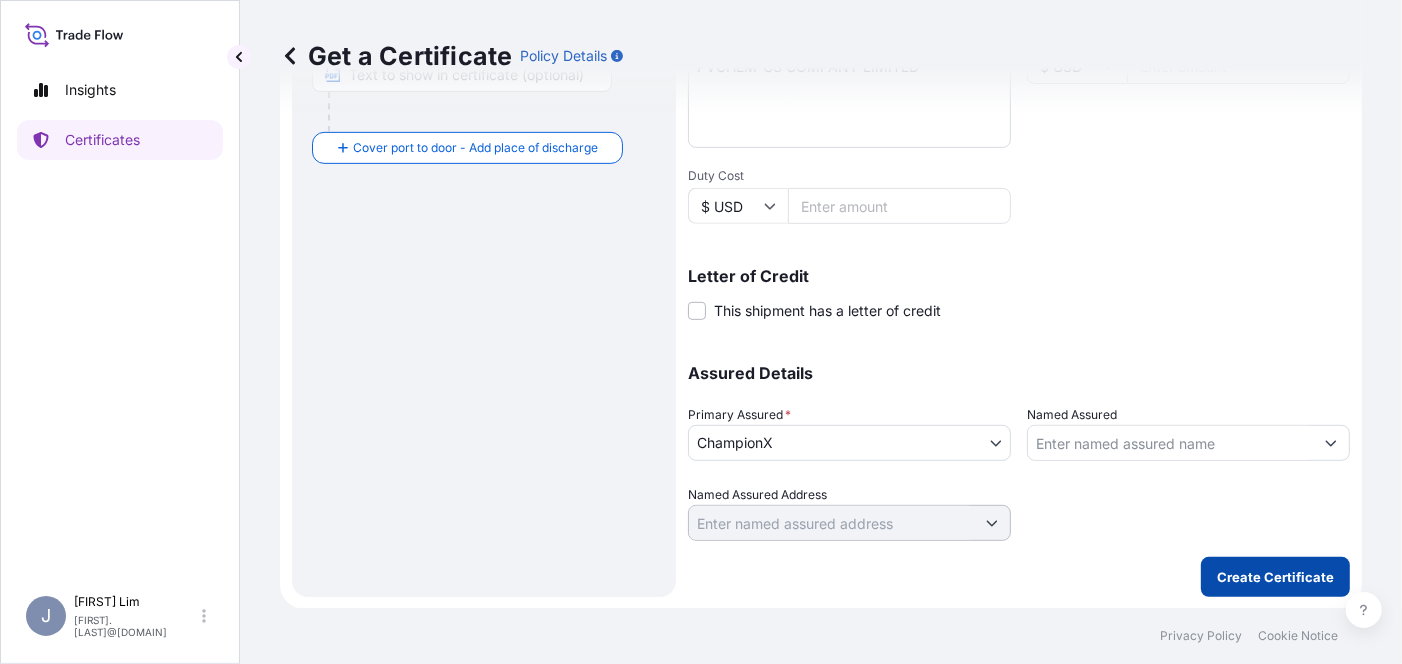 click on "Create Certificate" at bounding box center (1275, 577) 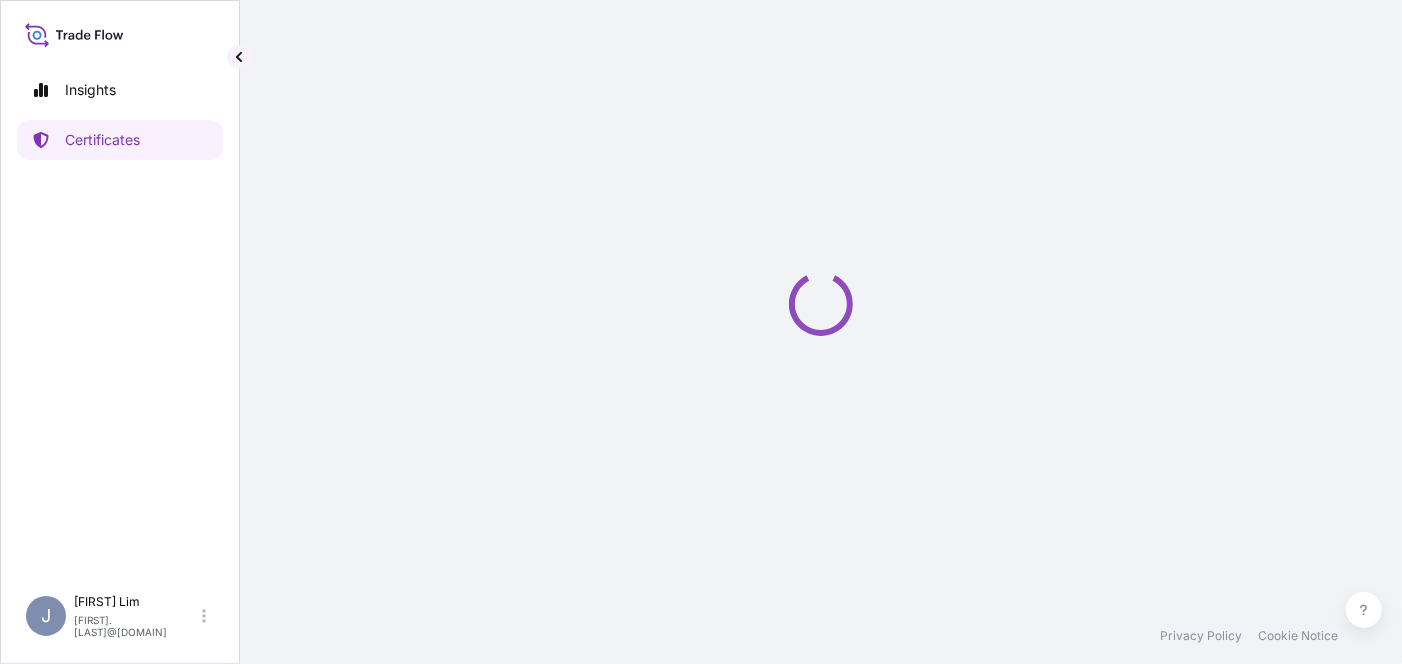 scroll, scrollTop: 0, scrollLeft: 0, axis: both 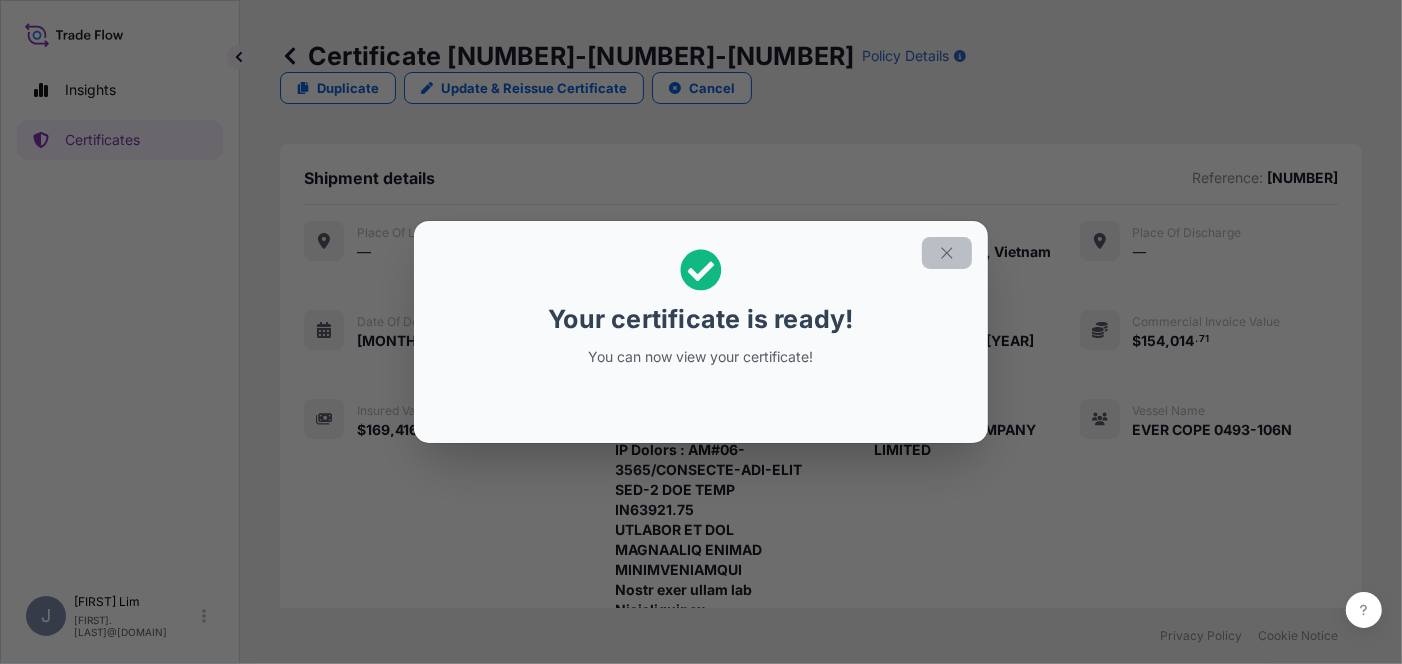 click 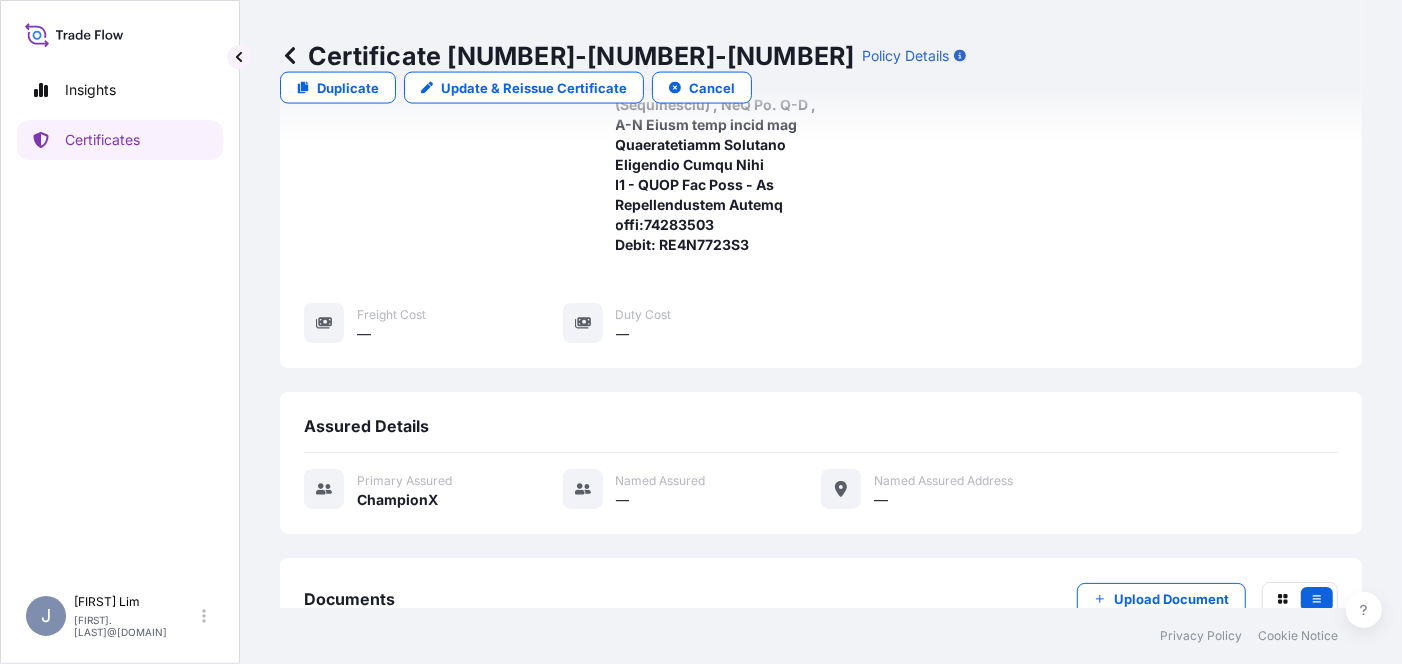 scroll, scrollTop: 2307, scrollLeft: 0, axis: vertical 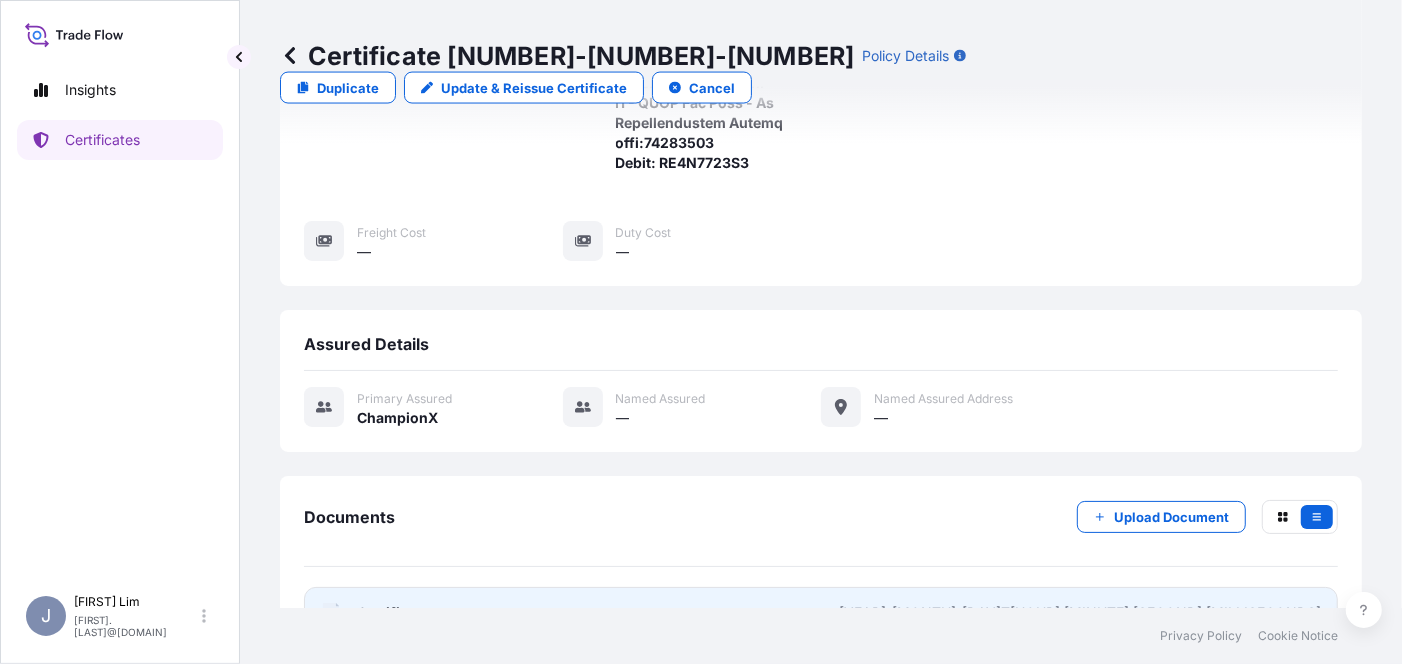 click on "Certificate" at bounding box center (393, 613) 